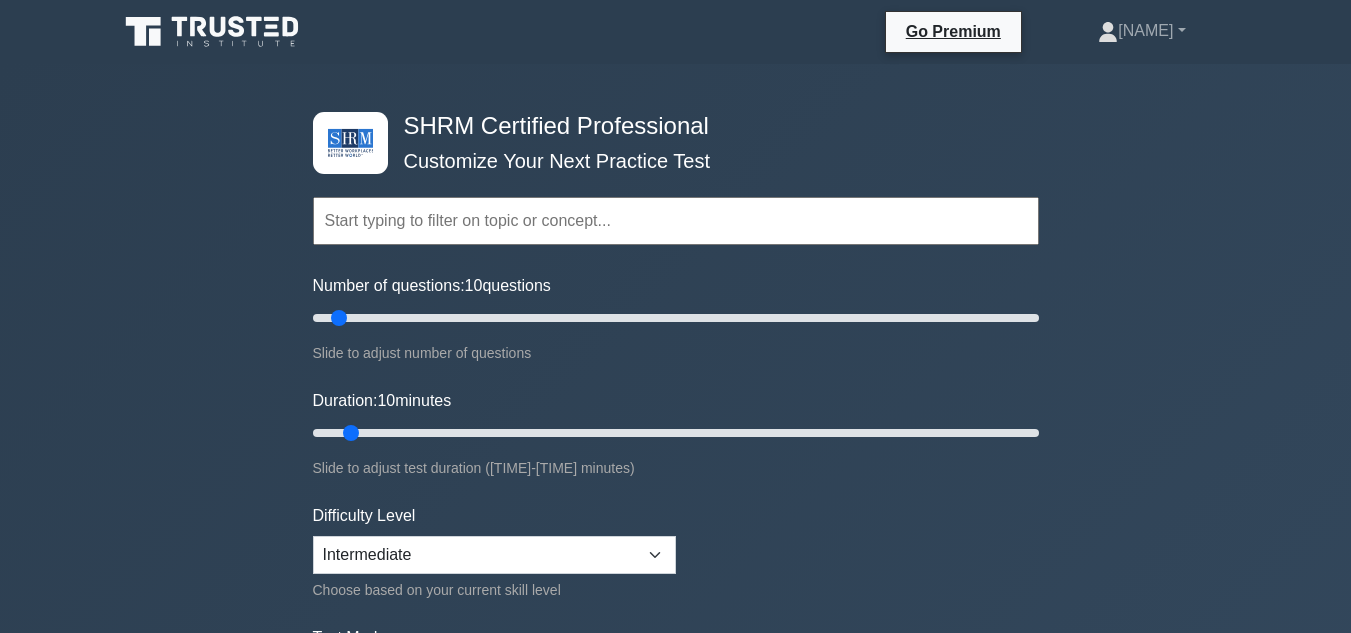 scroll, scrollTop: 3700, scrollLeft: 0, axis: vertical 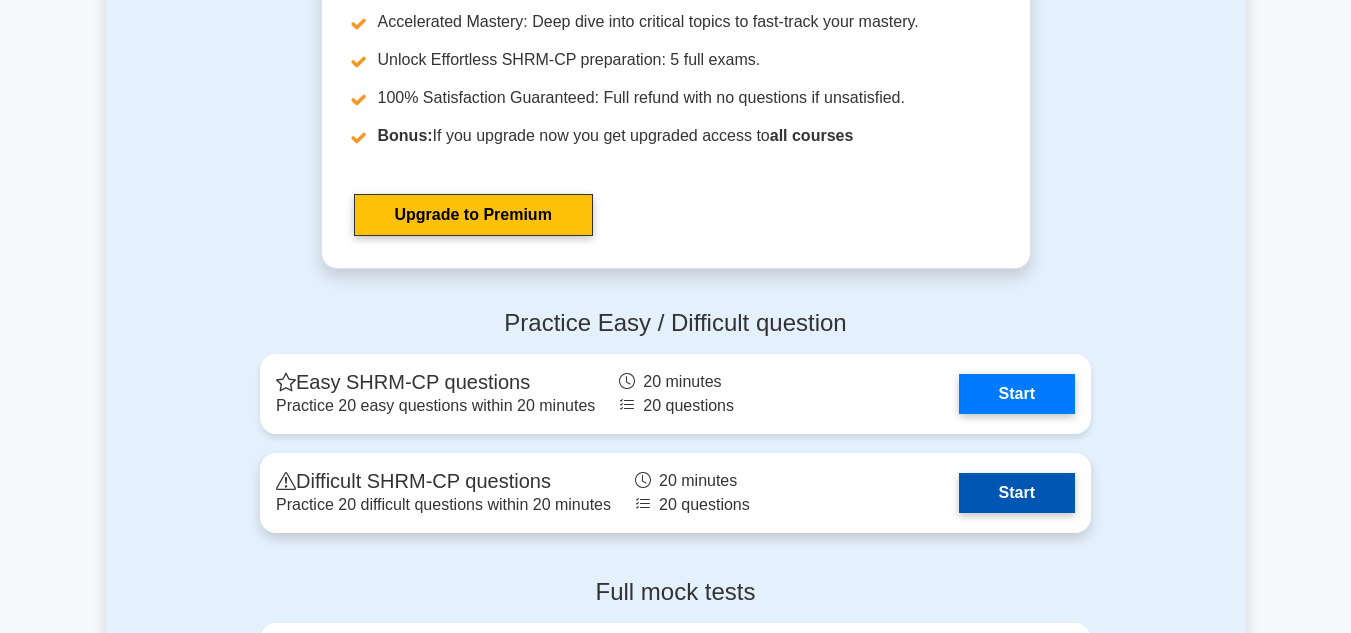 click on "Start" at bounding box center [1017, 493] 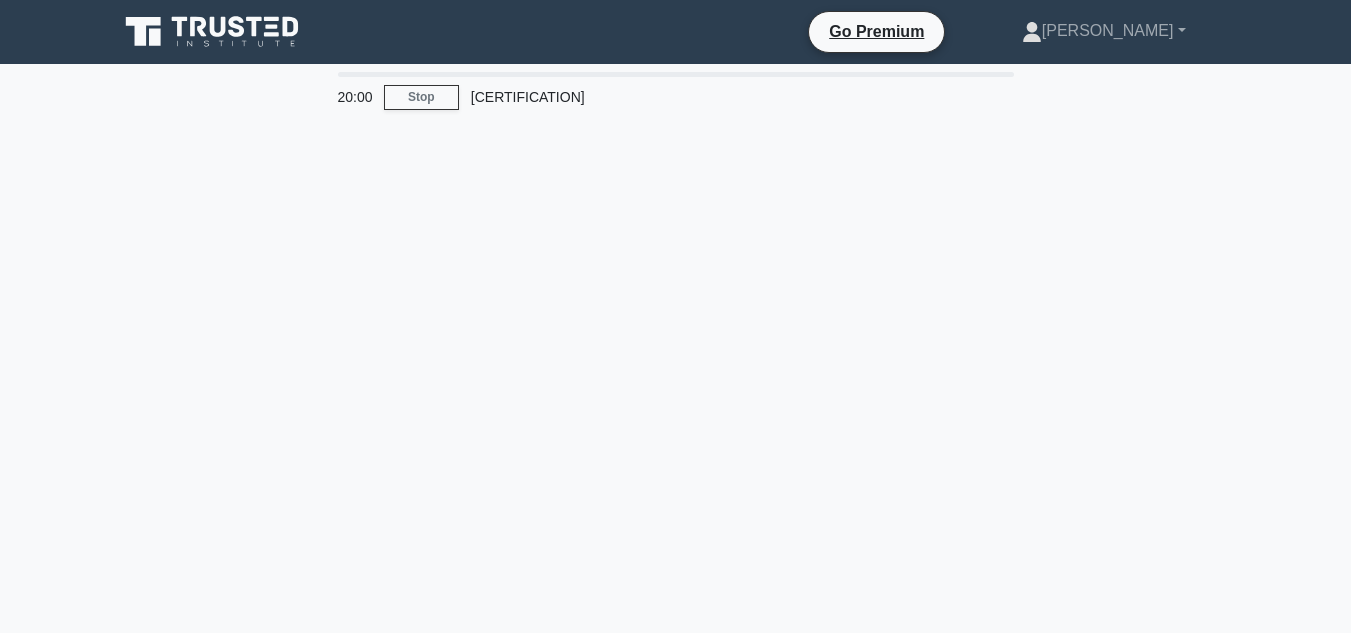 scroll, scrollTop: 0, scrollLeft: 0, axis: both 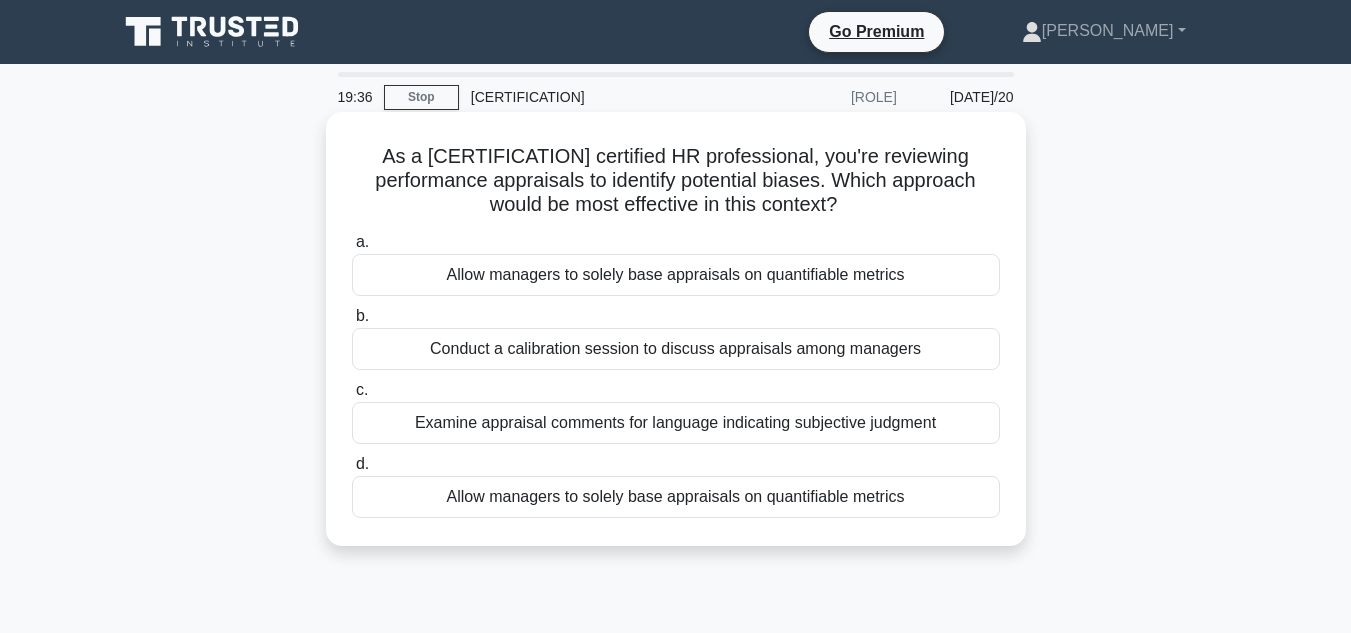 click on "Conduct a calibration session to discuss appraisals among managers" at bounding box center [676, 349] 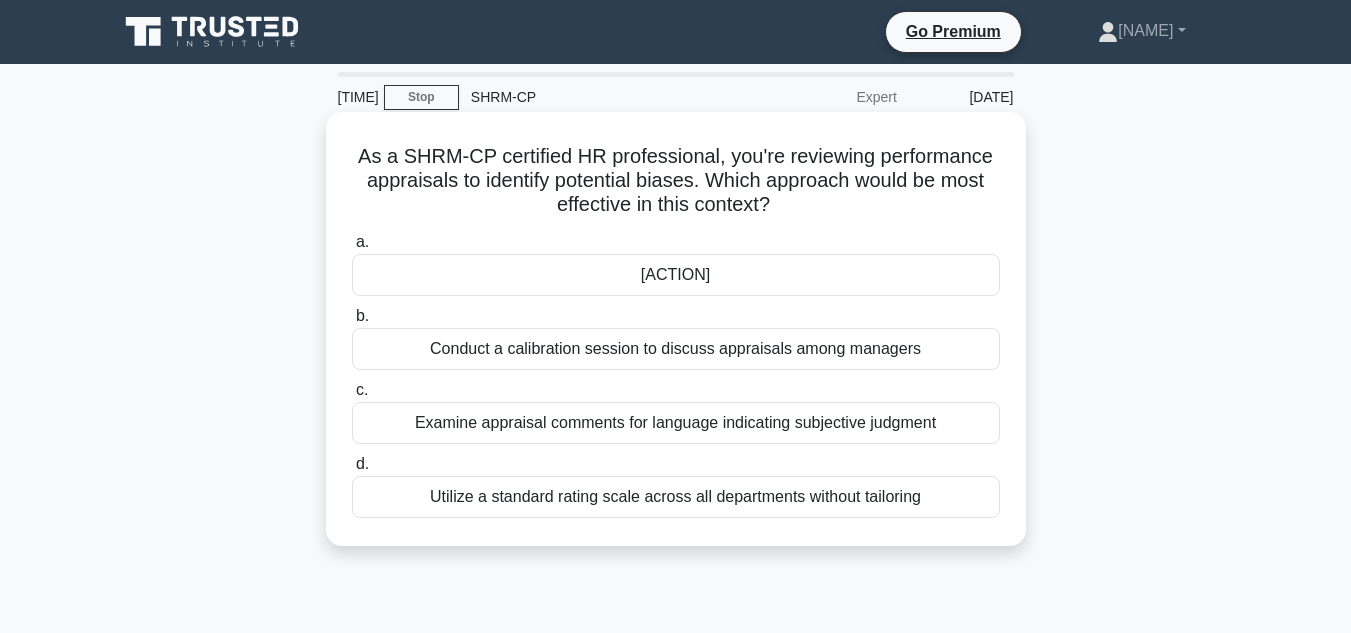 click on "b.
[ACTION]" at bounding box center (352, 316) 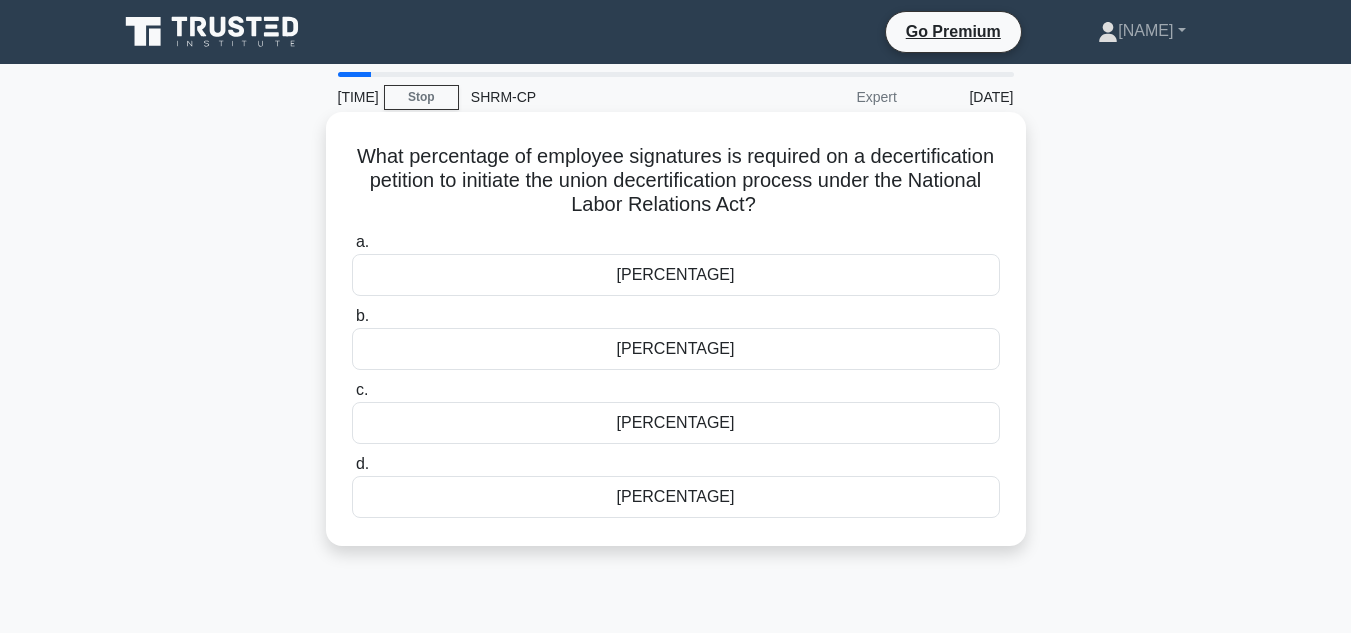 click on "[PERCENTAGE]" at bounding box center (676, 349) 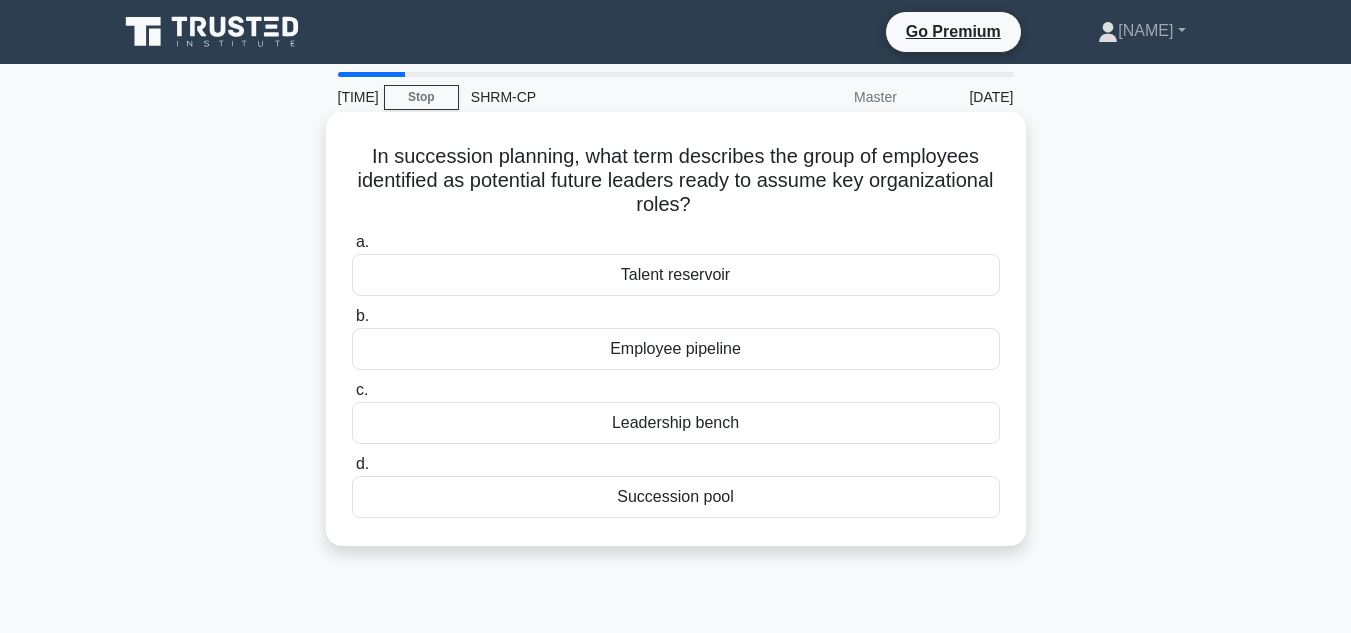 click on "Succession pool" at bounding box center [676, 497] 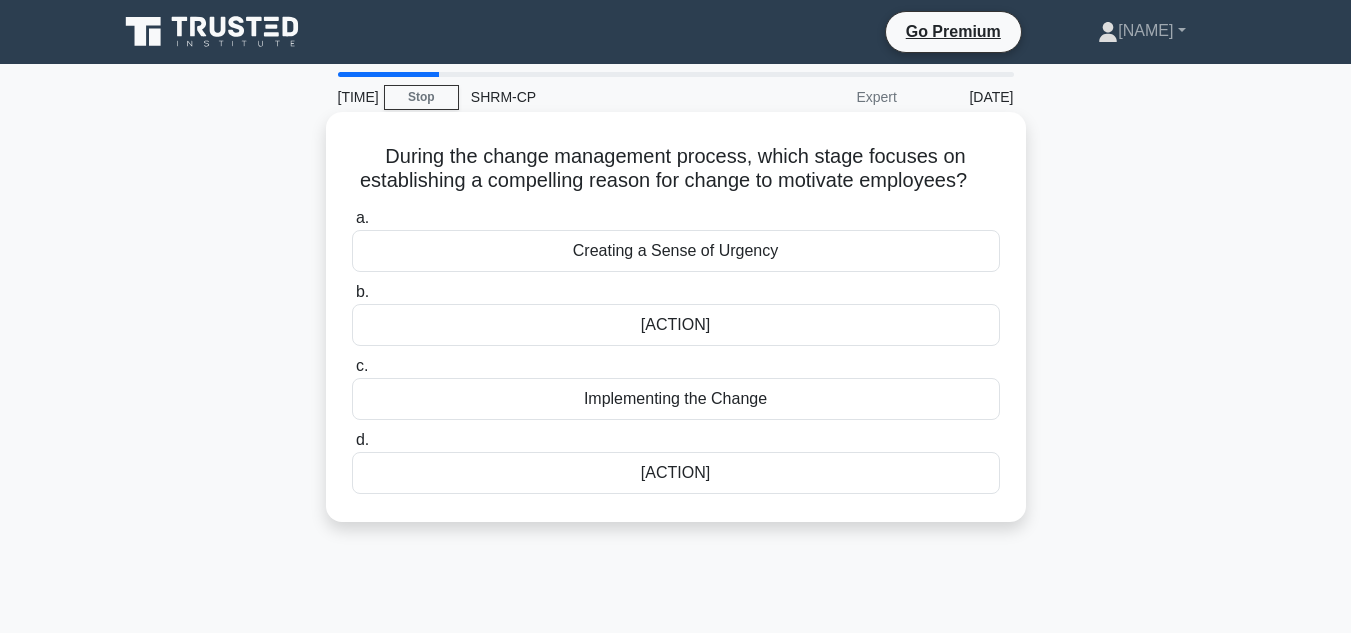 click on "[ACTION]" at bounding box center (676, 325) 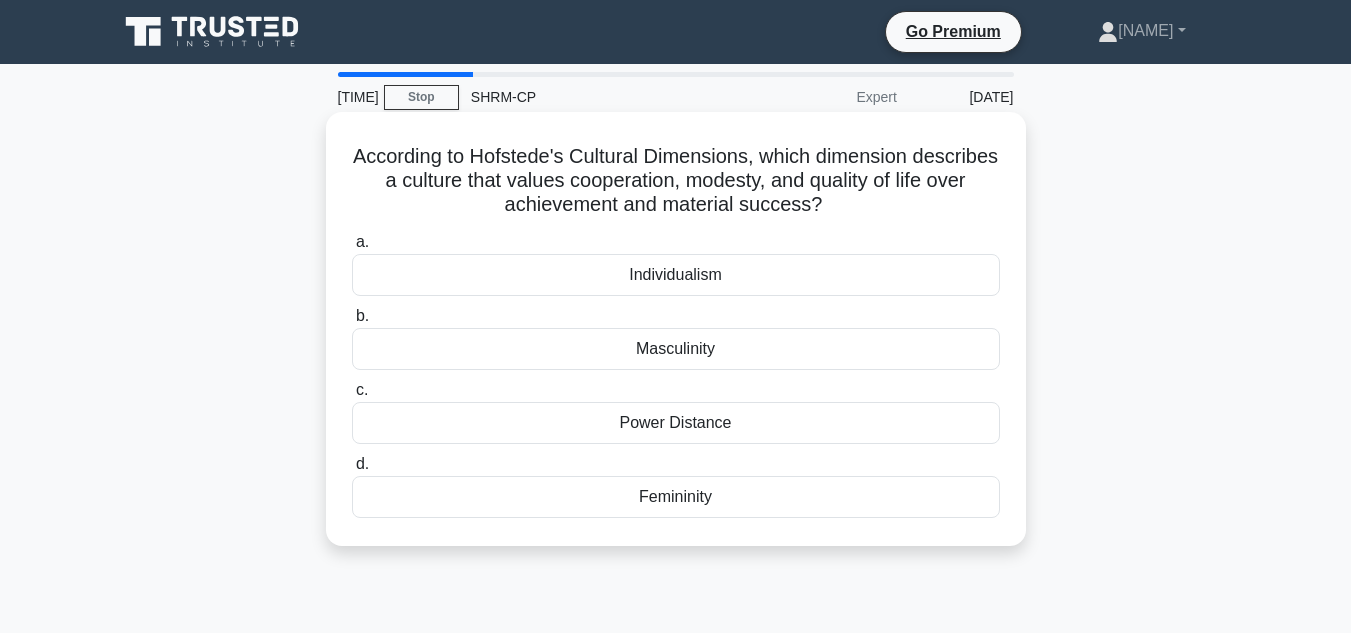 click on "Femininity" at bounding box center [676, 497] 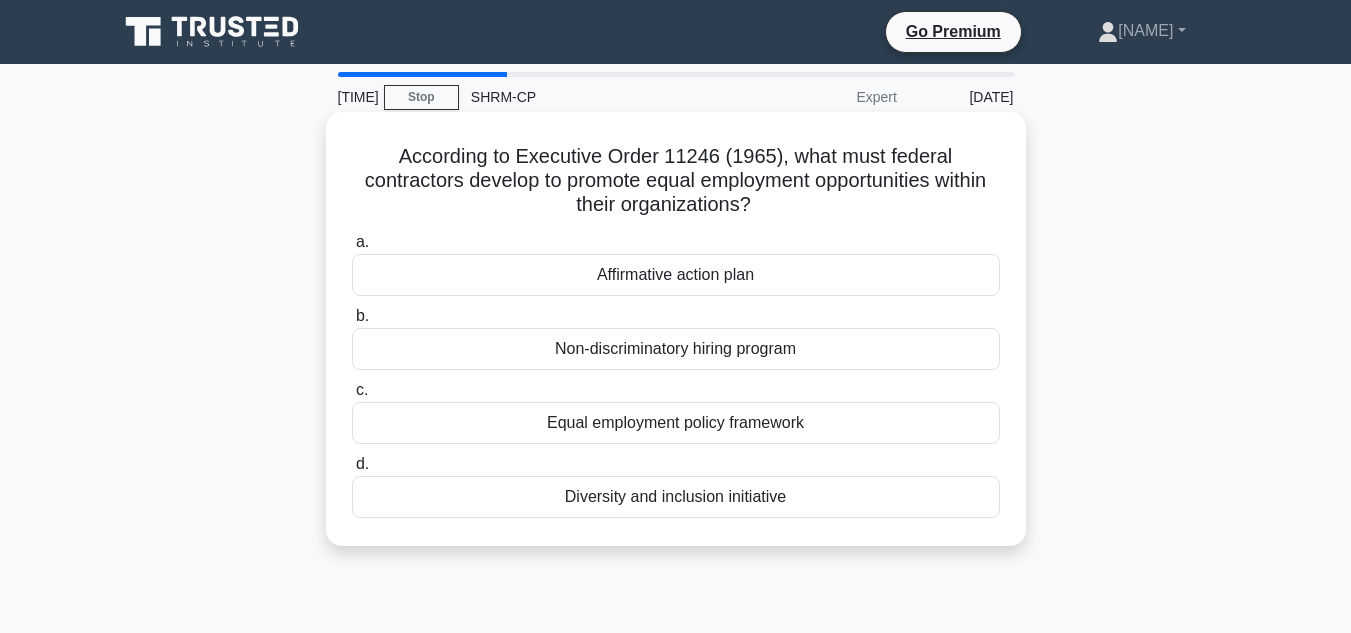 click on "Equal employment policy framework" at bounding box center (676, 423) 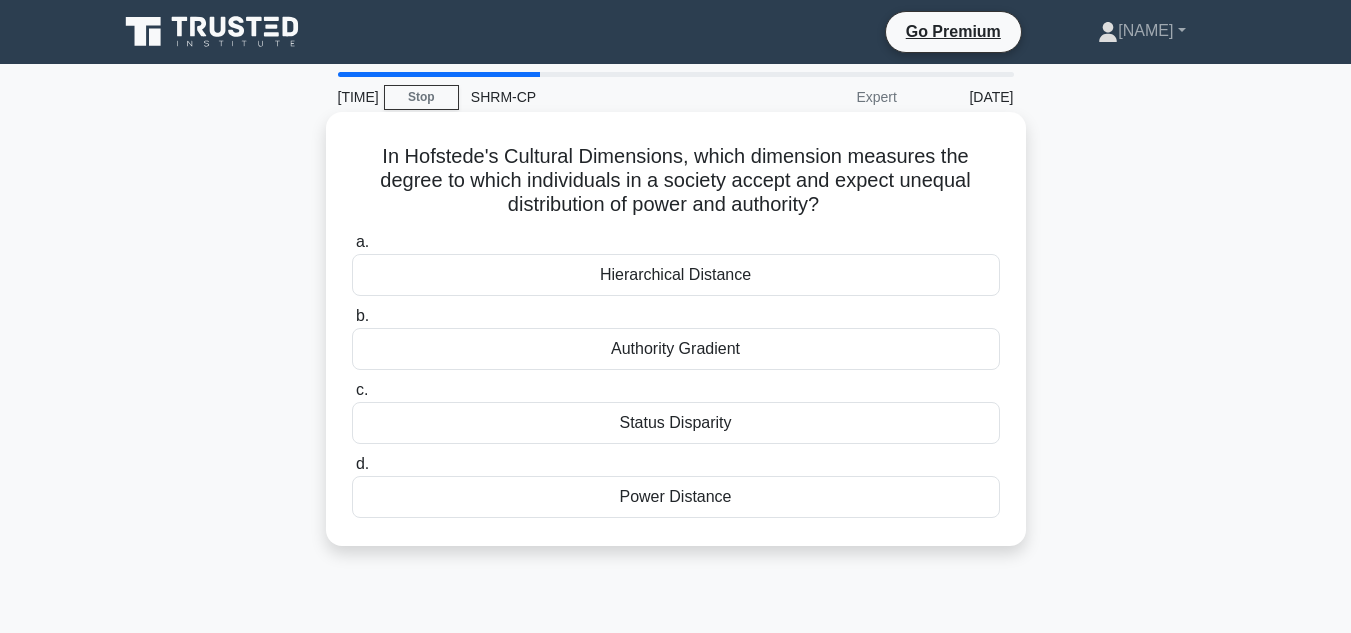 click on "Status Disparity" at bounding box center [676, 423] 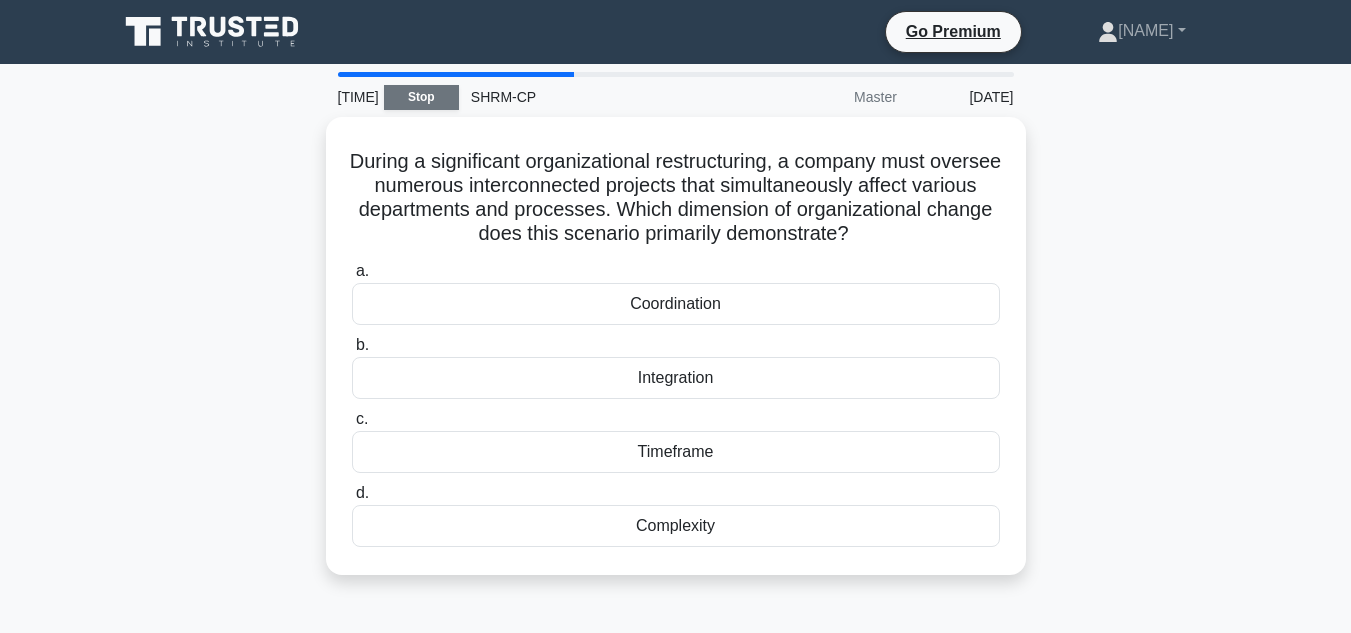 click on "Stop" at bounding box center (421, 97) 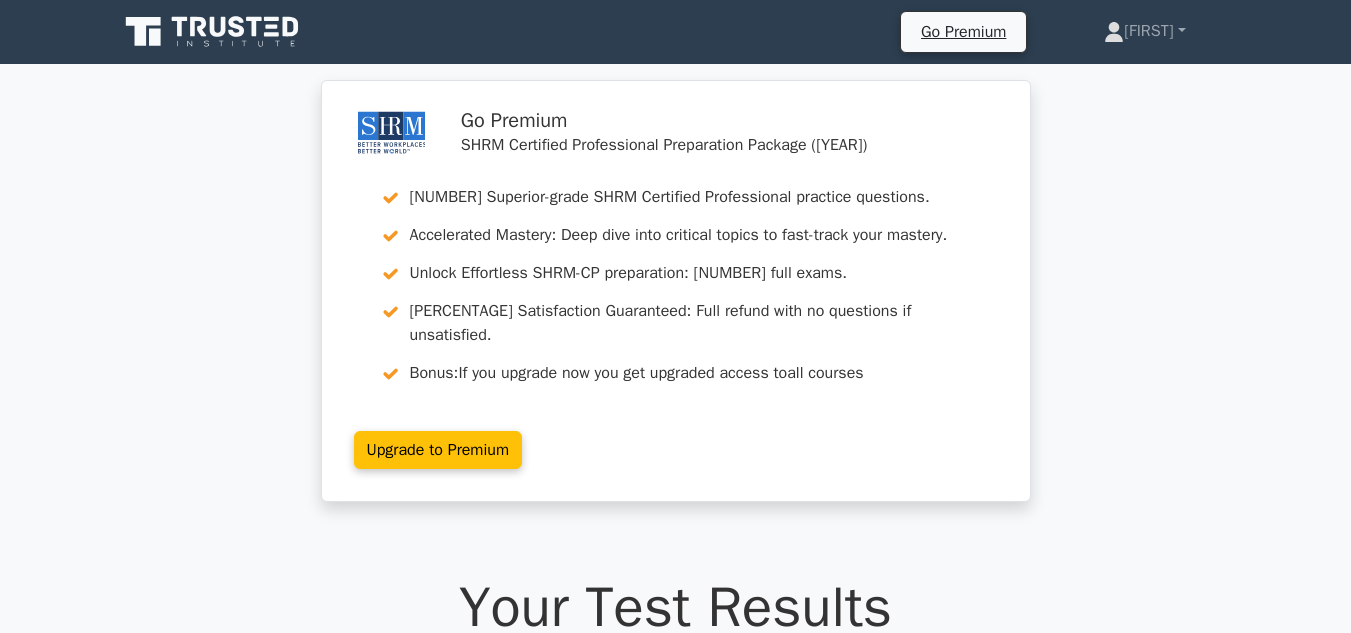 scroll, scrollTop: 0, scrollLeft: 0, axis: both 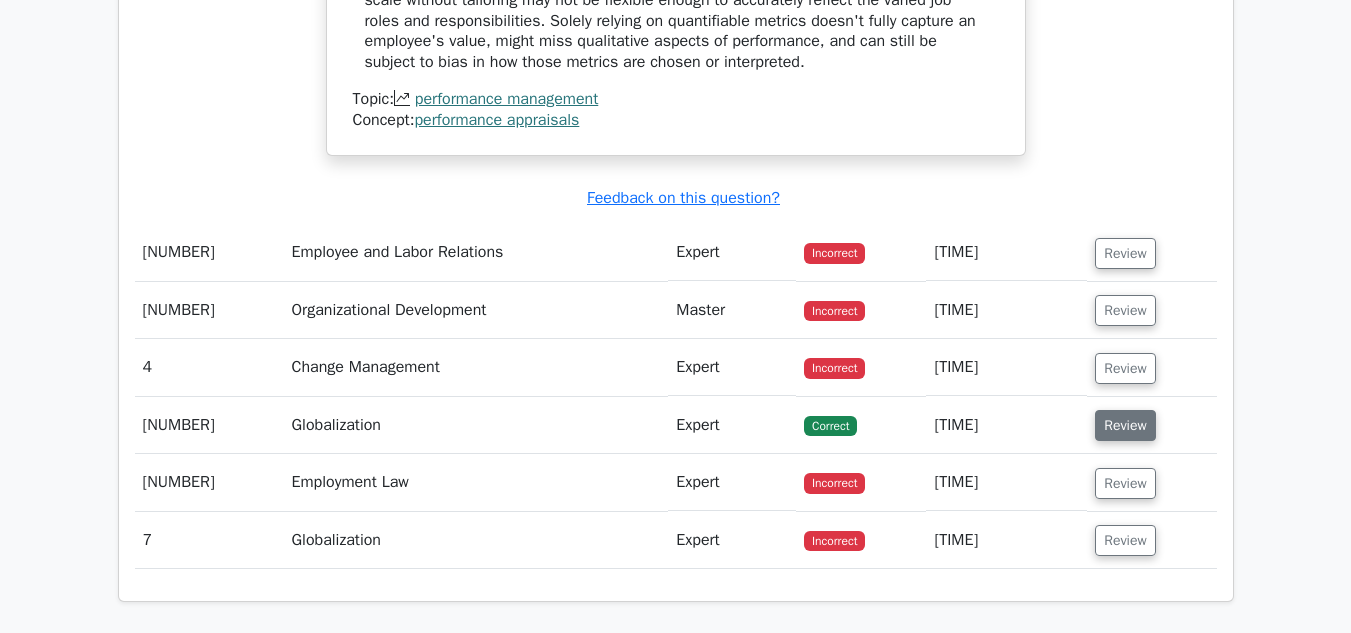 click on "Review" at bounding box center [1122, 425] 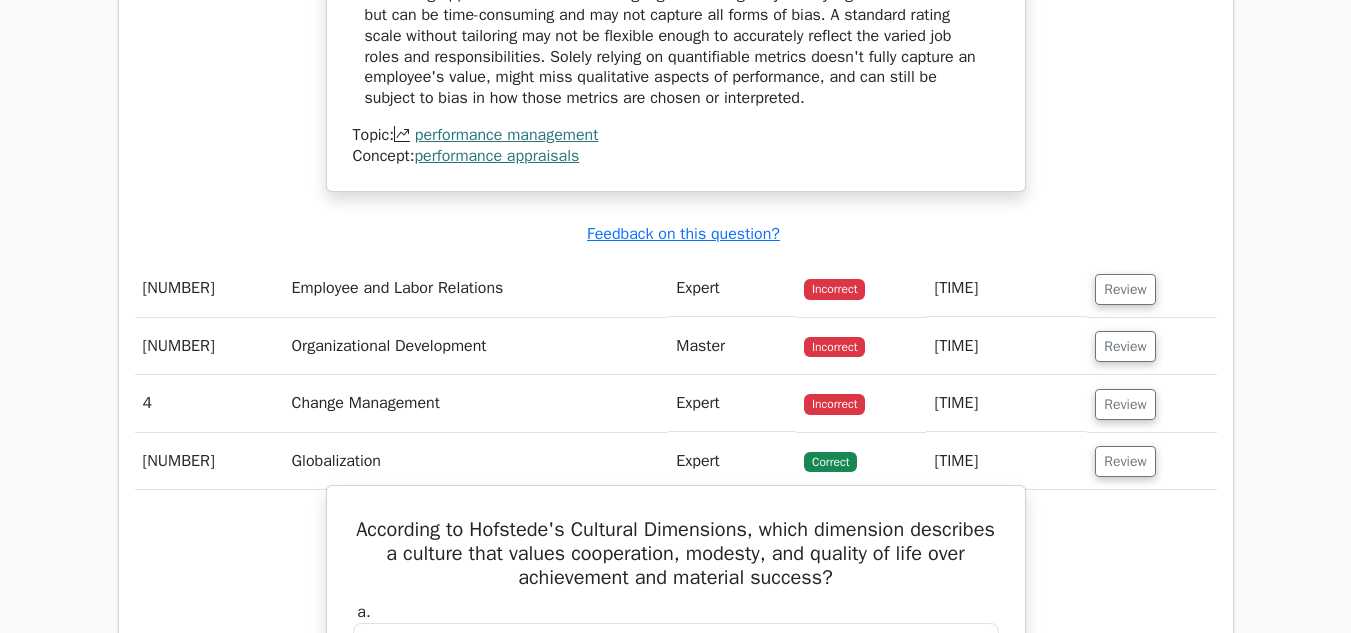 scroll, scrollTop: 2200, scrollLeft: 0, axis: vertical 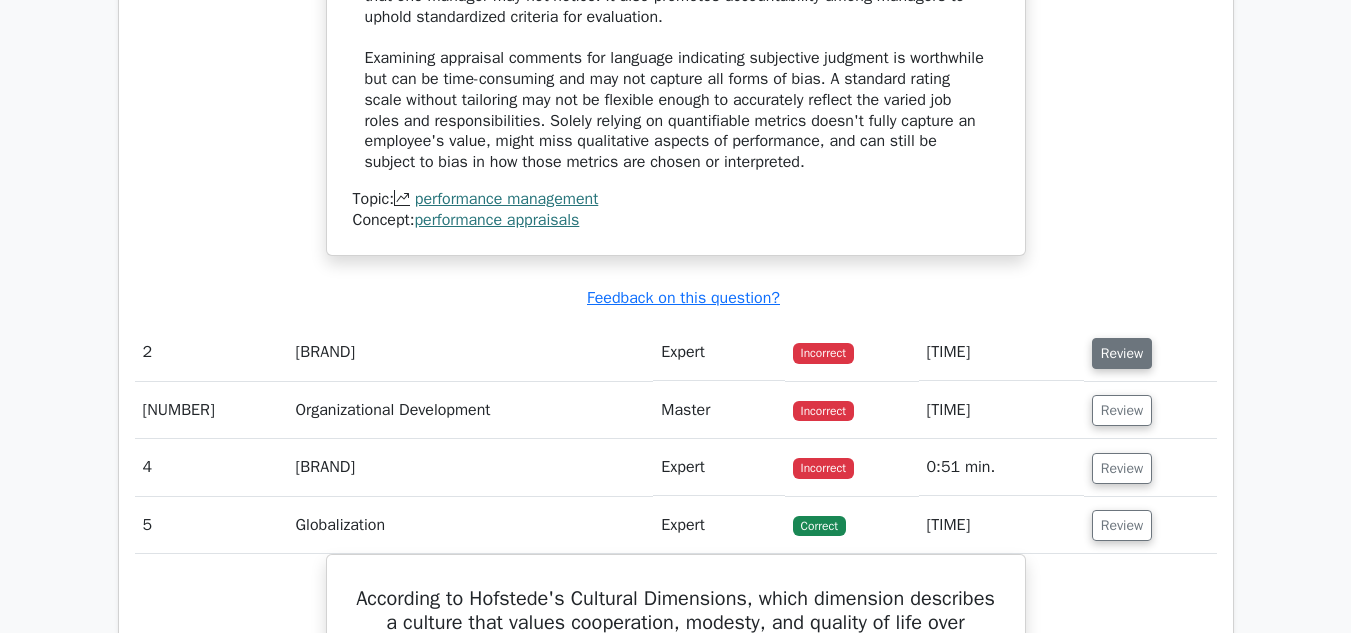 click on "Review" at bounding box center (1122, 353) 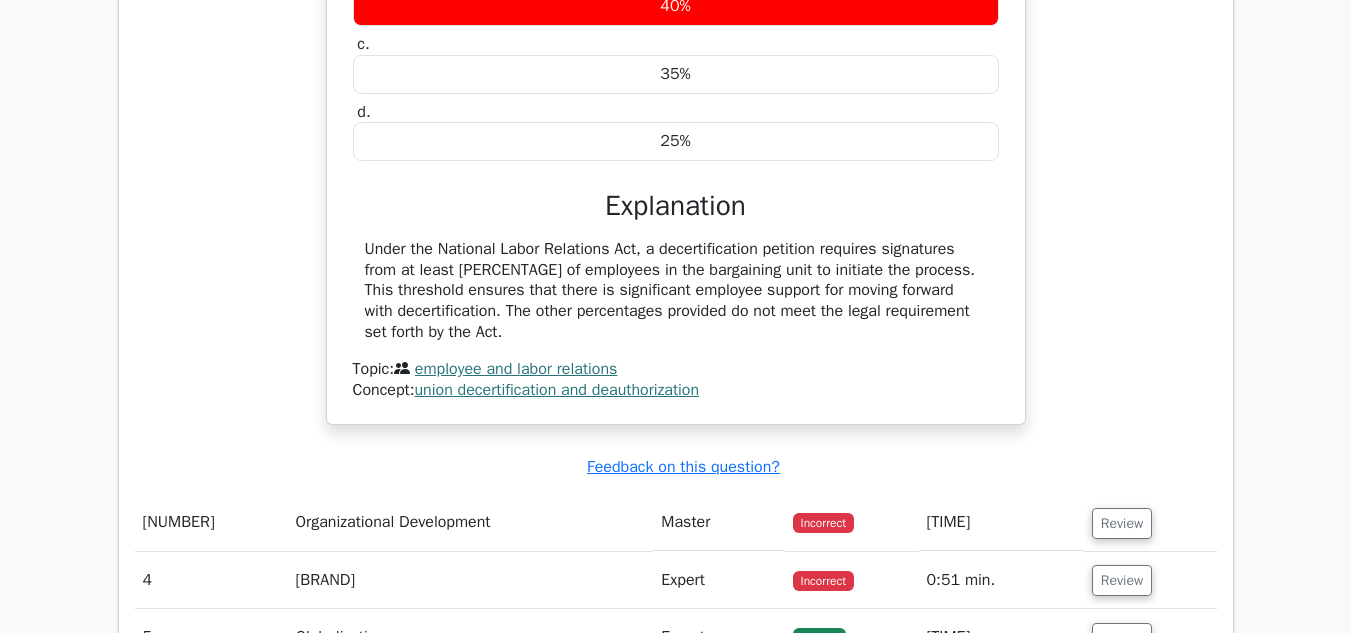 scroll, scrollTop: 3000, scrollLeft: 0, axis: vertical 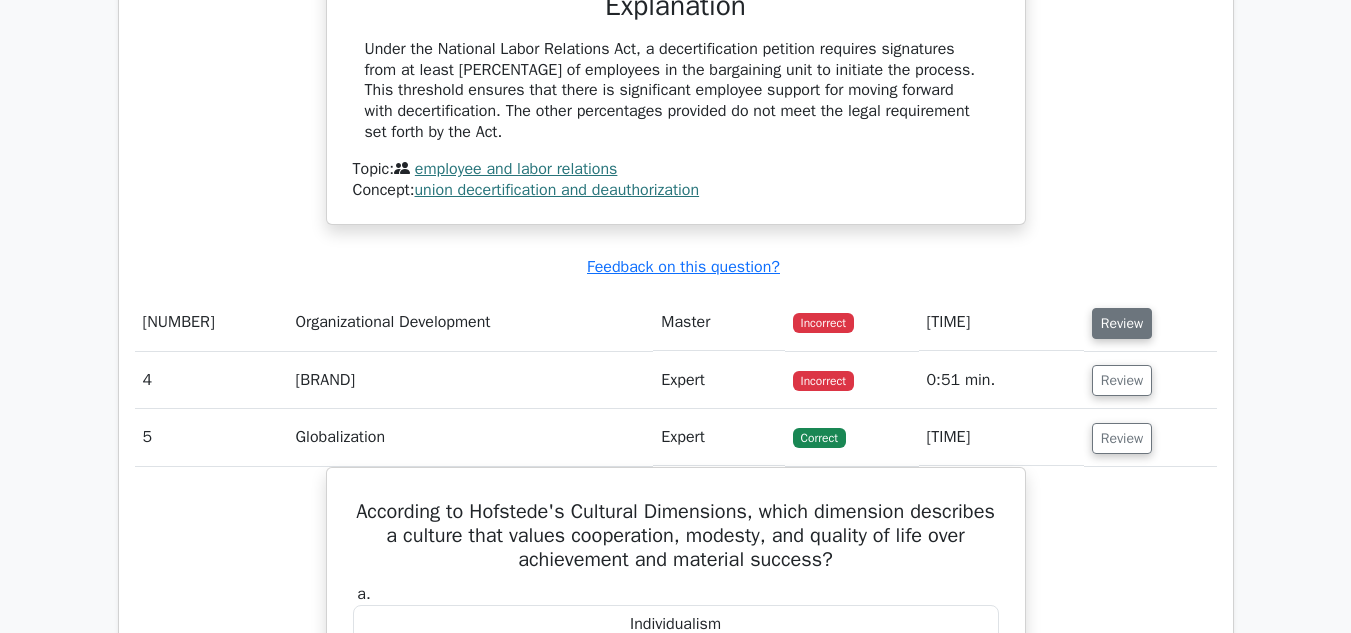 click on "Review" at bounding box center [1122, 323] 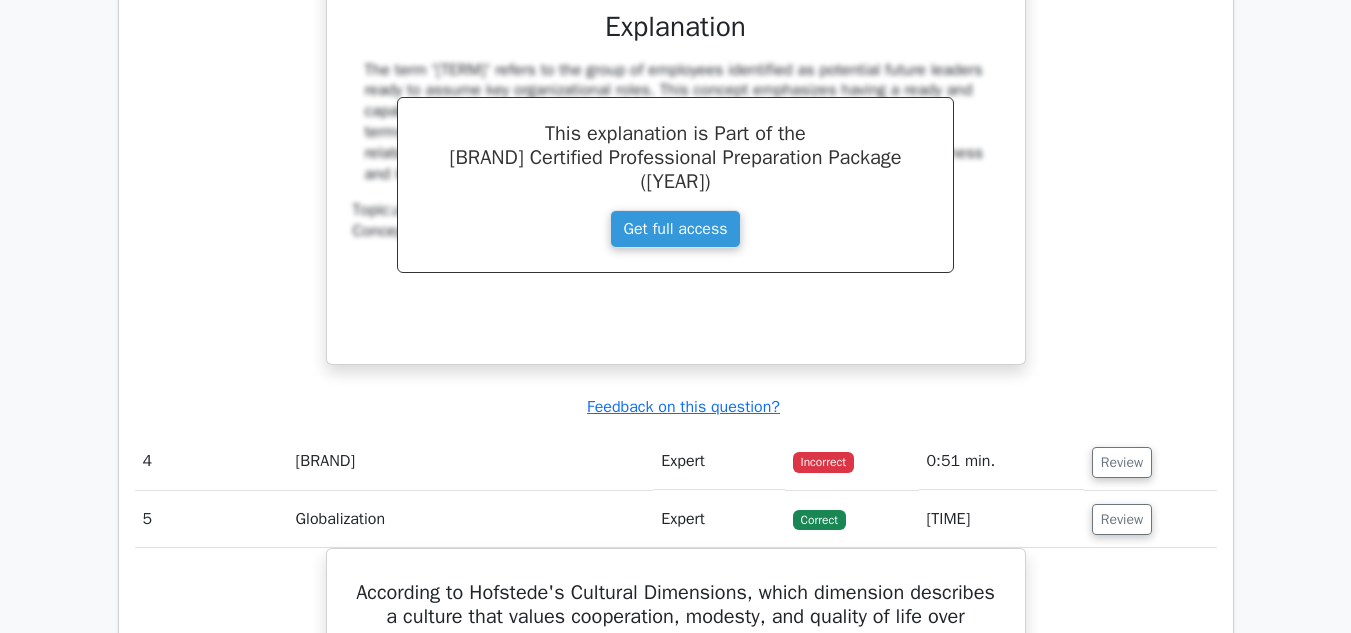 scroll, scrollTop: 3800, scrollLeft: 0, axis: vertical 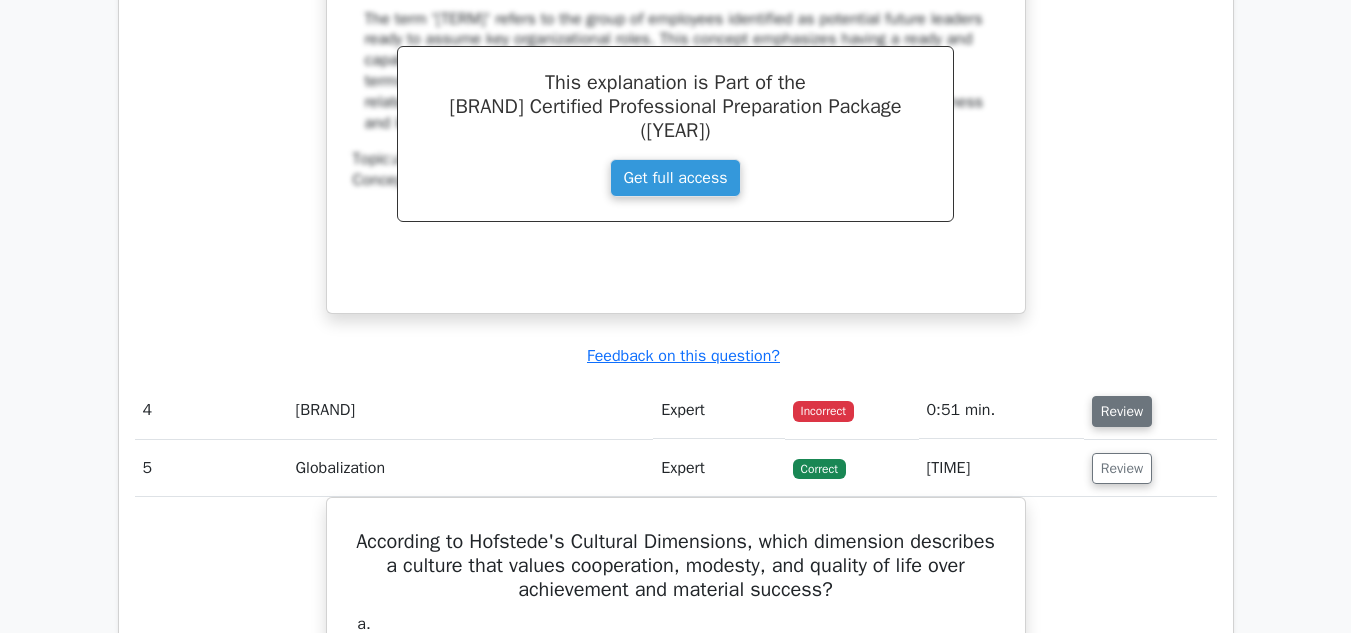 click on "Review" at bounding box center [1122, 411] 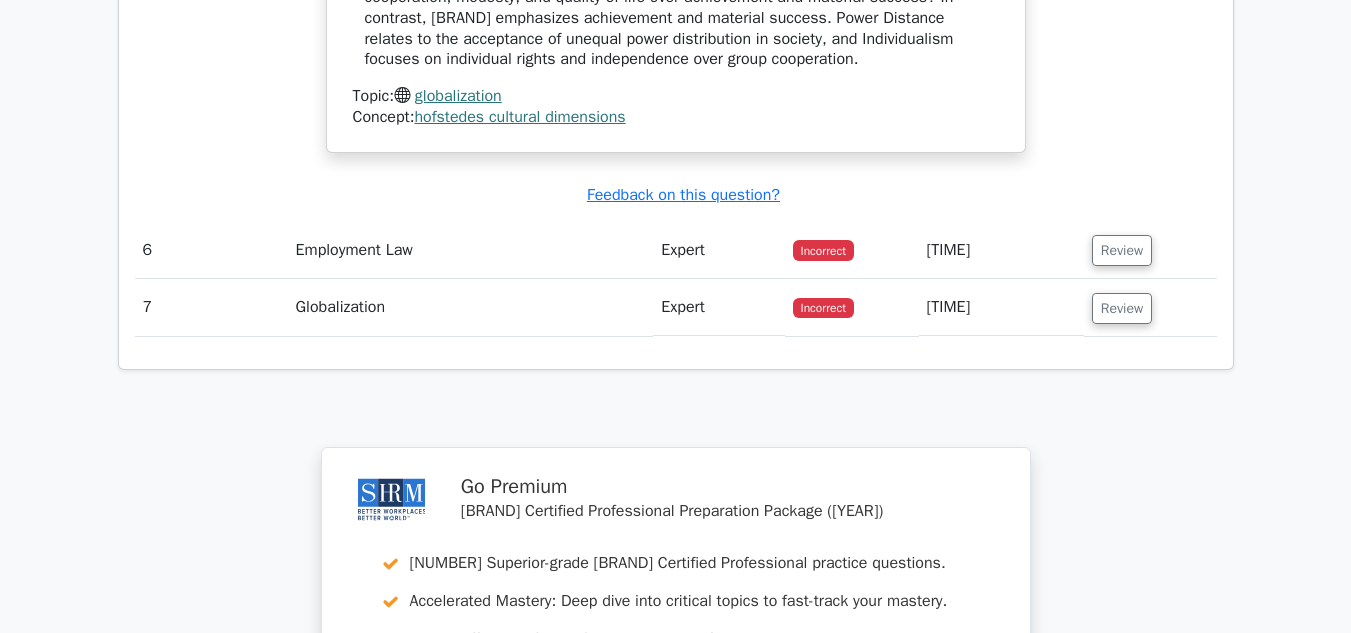 scroll, scrollTop: 5600, scrollLeft: 0, axis: vertical 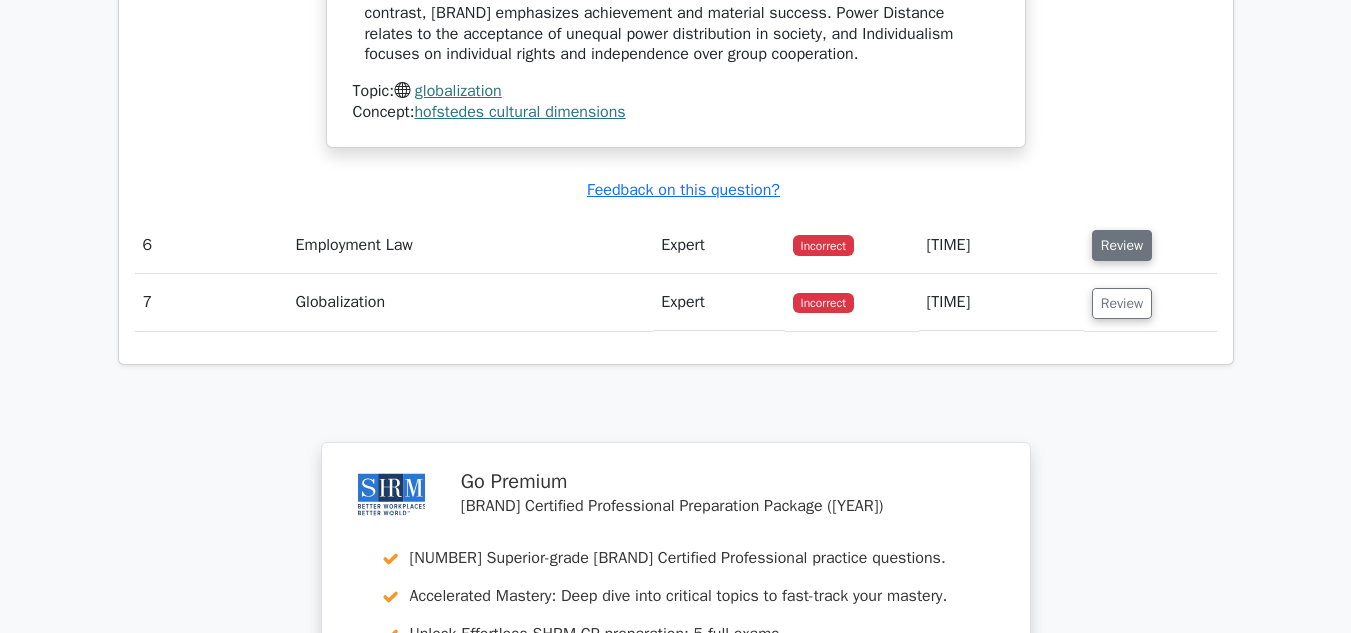 click on "Review" at bounding box center [1122, 245] 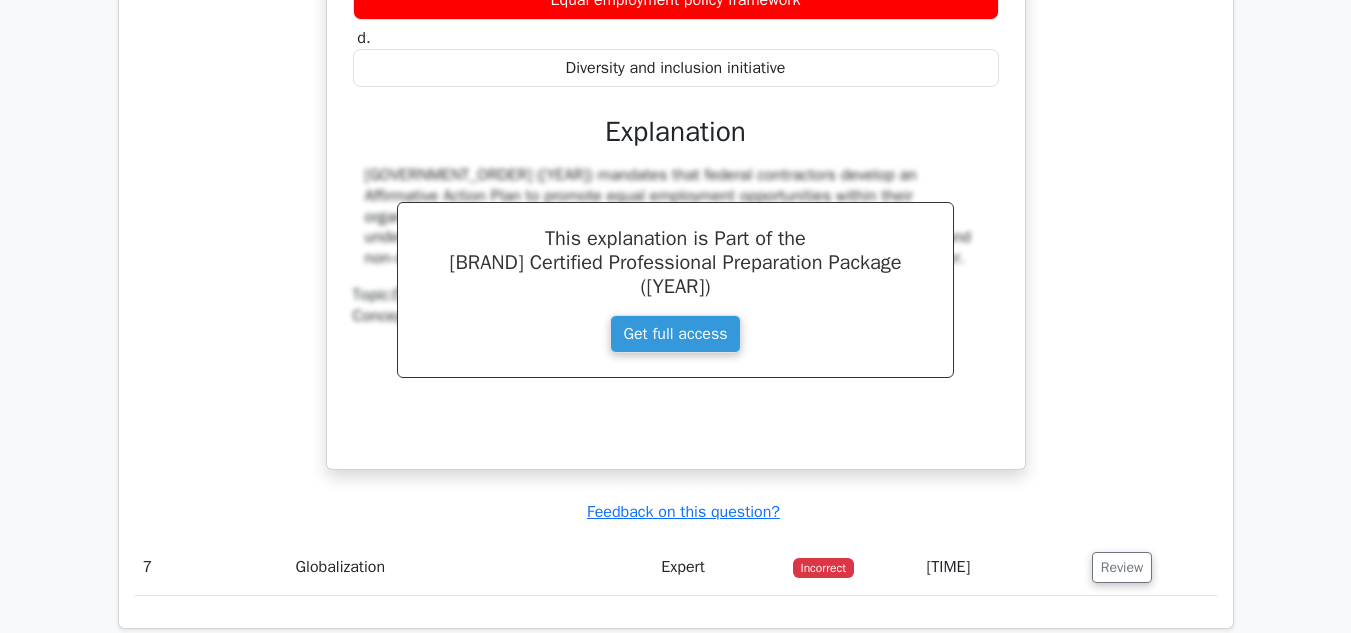 scroll, scrollTop: 6300, scrollLeft: 0, axis: vertical 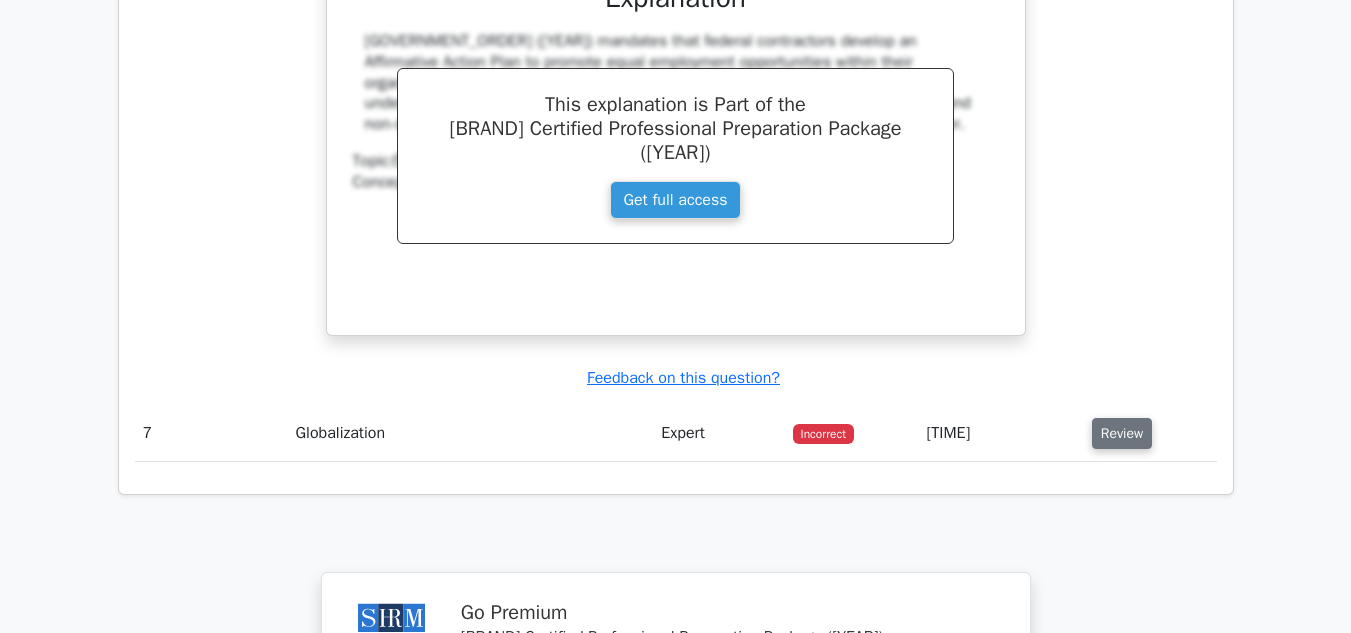 click on "Review" at bounding box center [1122, 433] 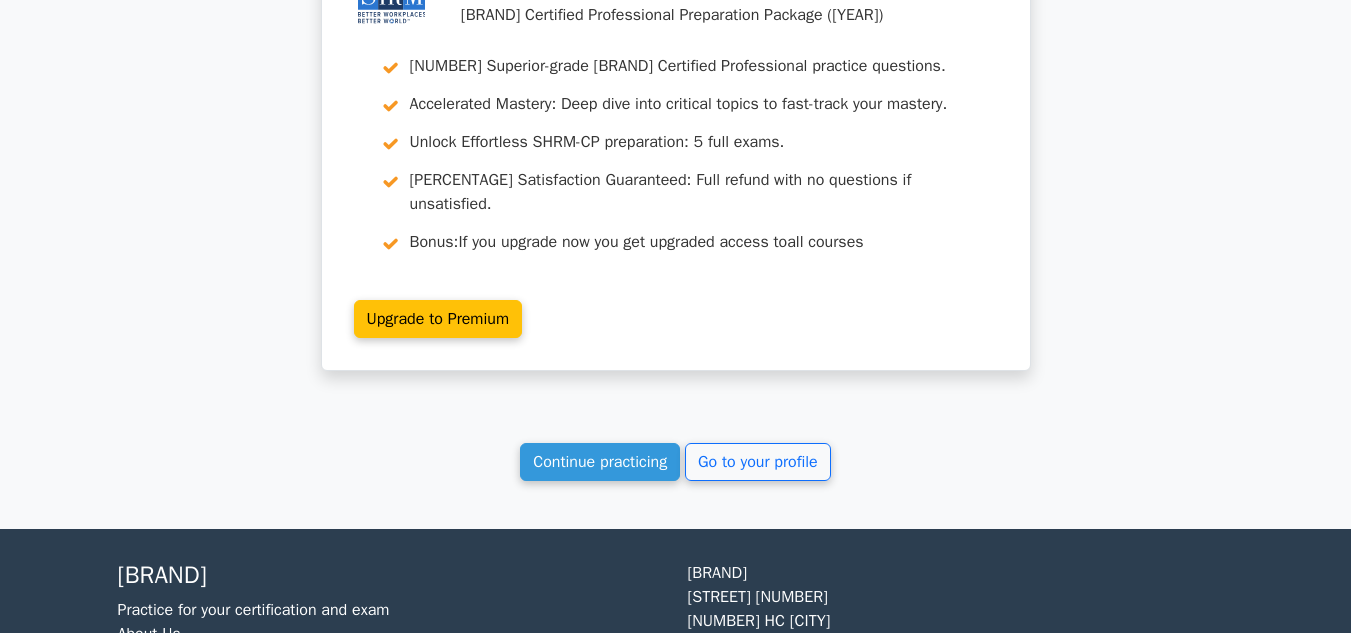 scroll, scrollTop: 7800, scrollLeft: 0, axis: vertical 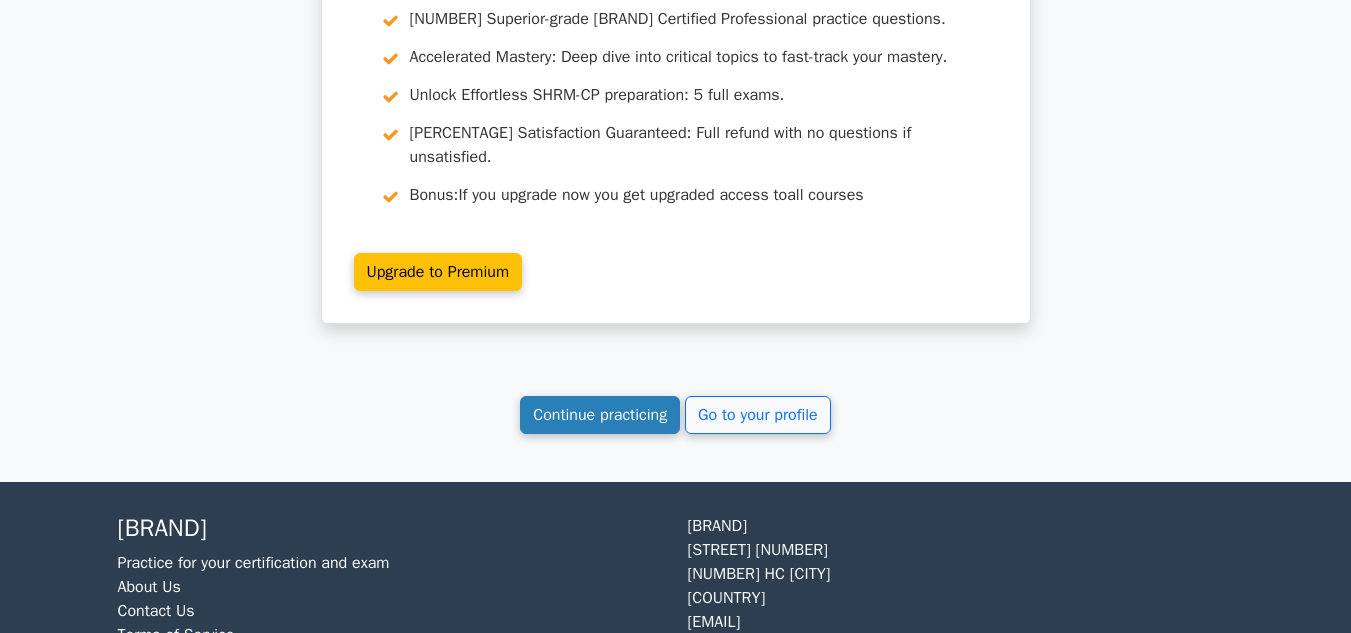 click on "Continue practicing" at bounding box center [600, 415] 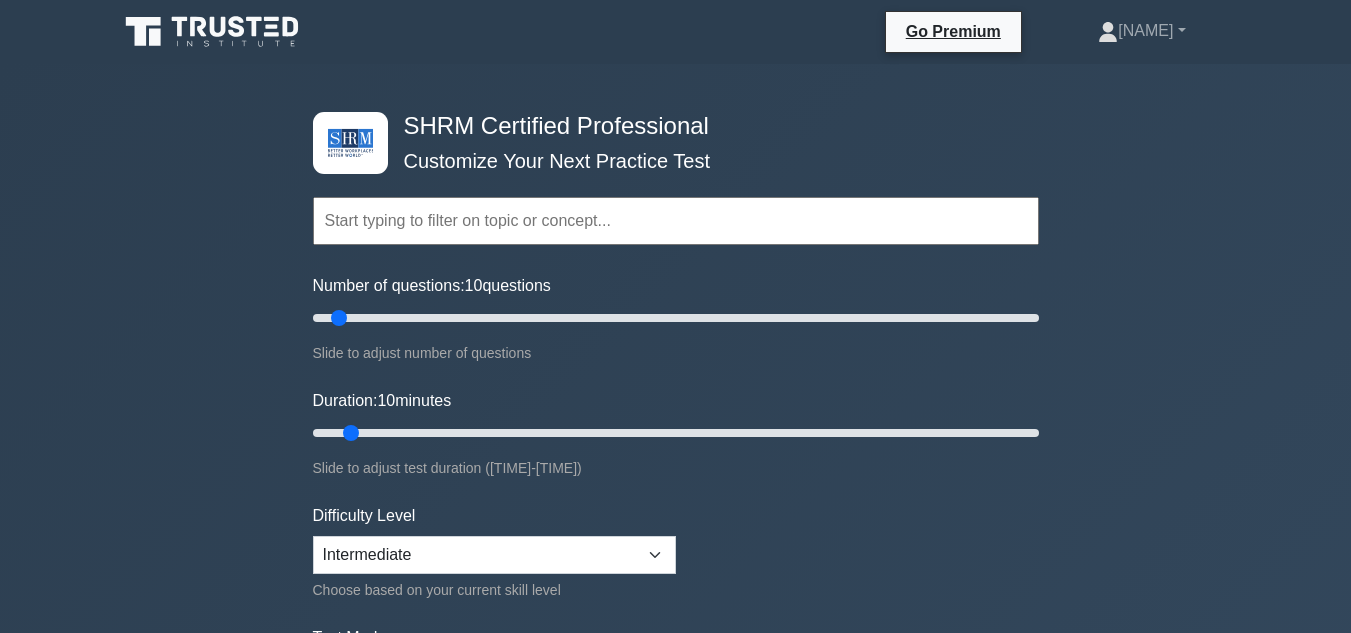 scroll, scrollTop: 0, scrollLeft: 0, axis: both 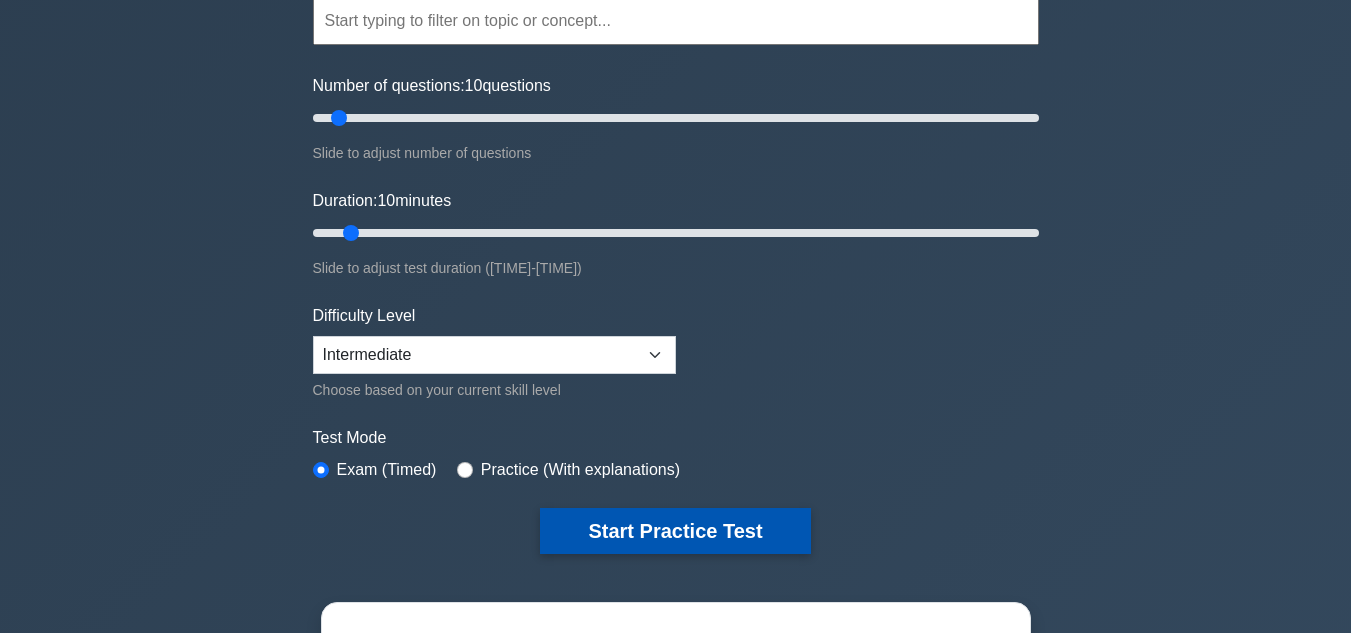click on "Start Practice Test" at bounding box center (675, 531) 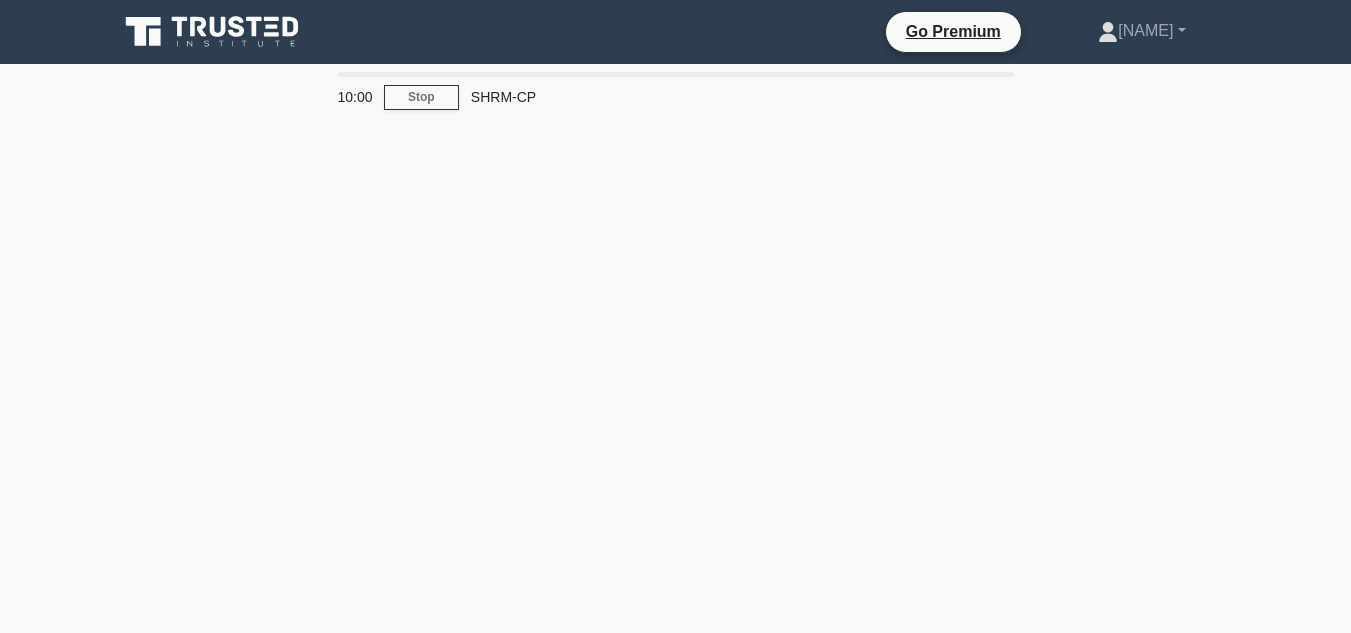 scroll, scrollTop: 0, scrollLeft: 0, axis: both 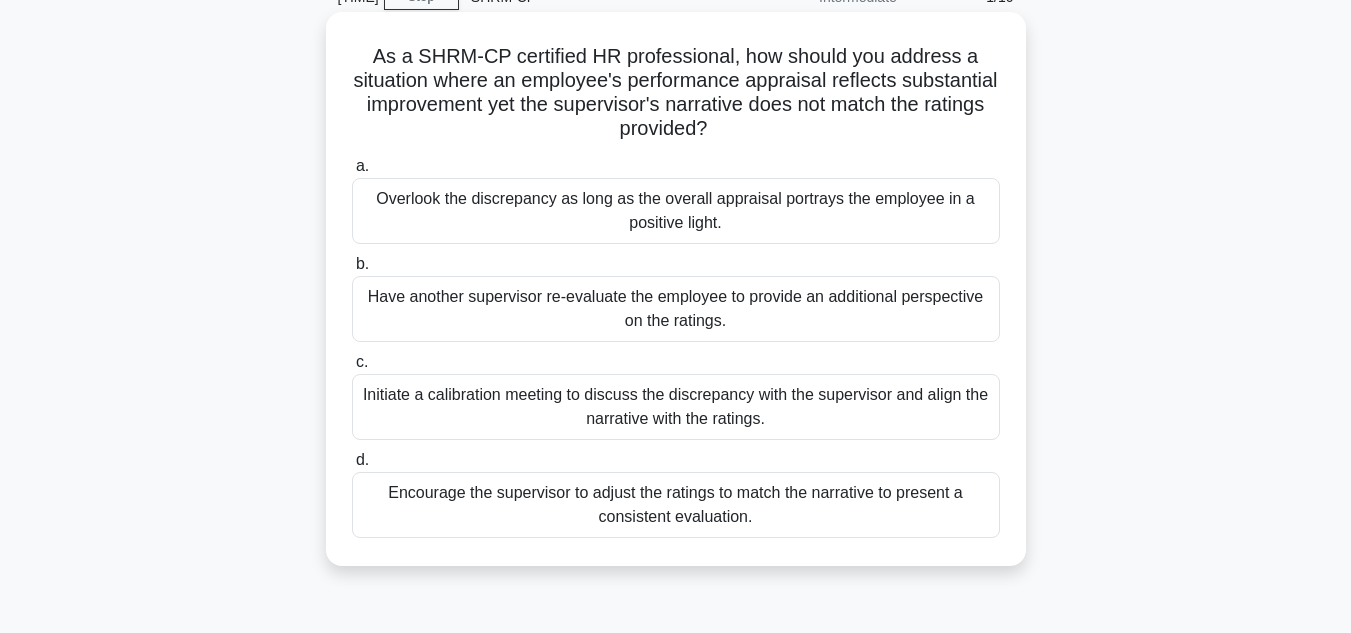 click on "Initiate a calibration meeting to discuss the discrepancy with the supervisor and align the narrative with the ratings." at bounding box center [676, 407] 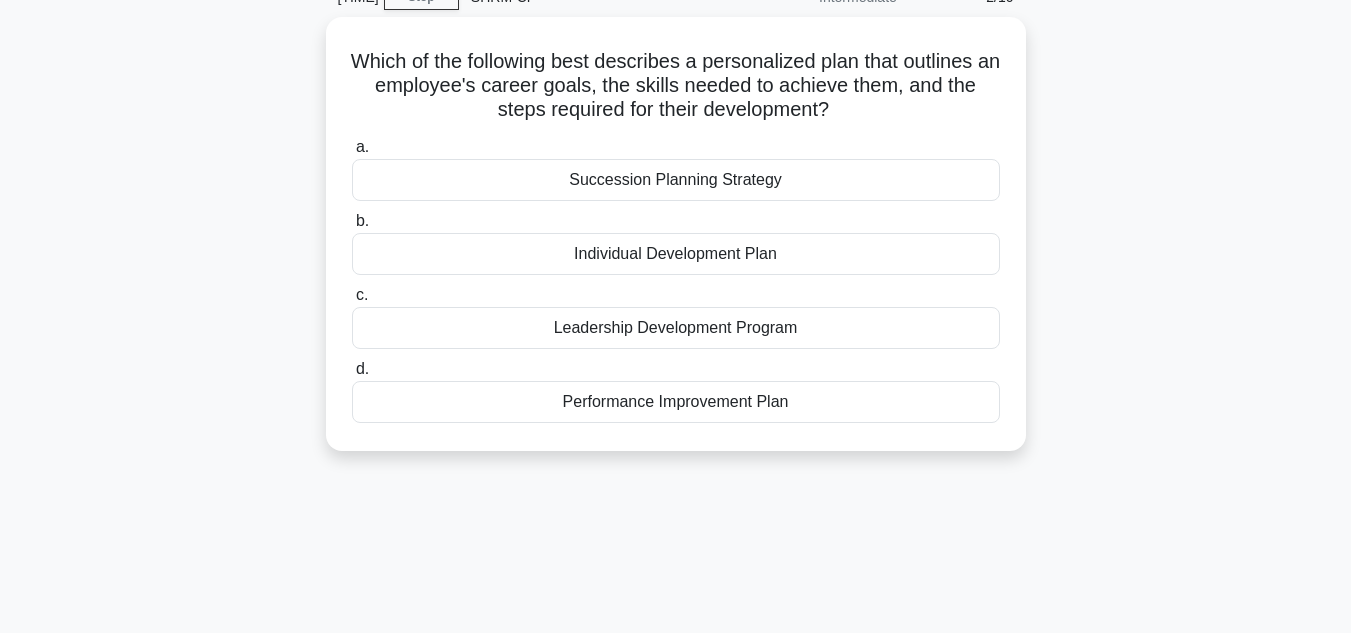 scroll, scrollTop: 0, scrollLeft: 0, axis: both 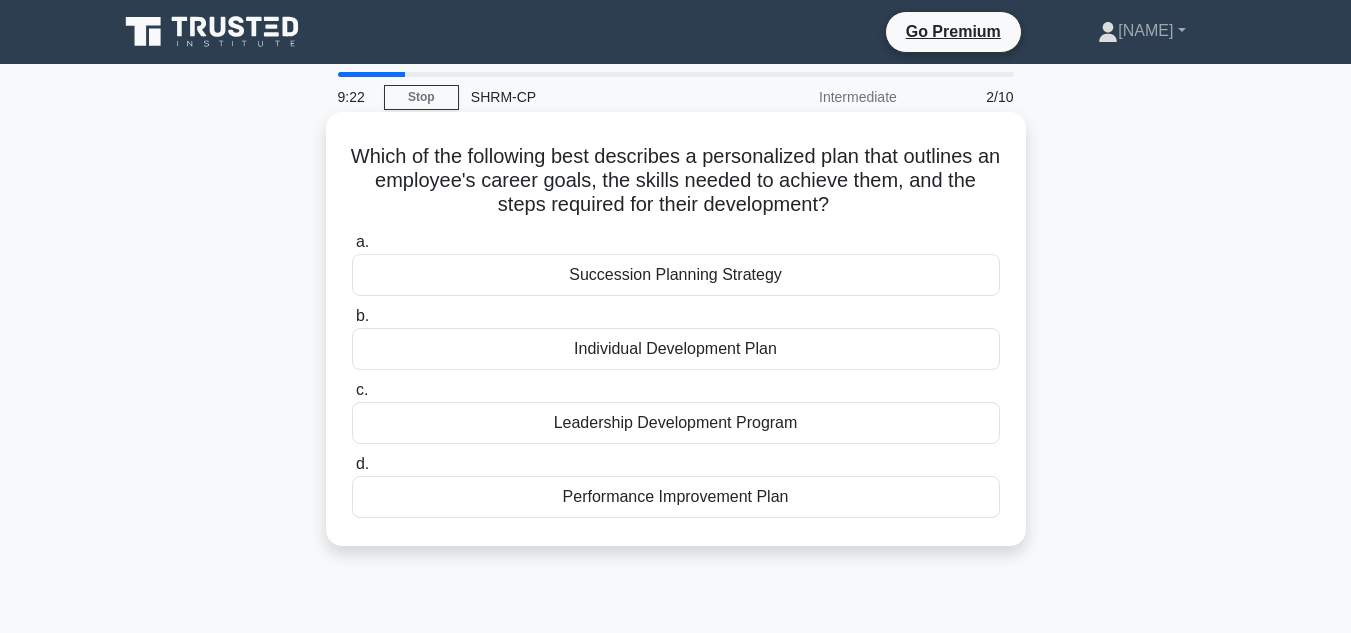 click on "Performance Improvement Plan" at bounding box center (676, 497) 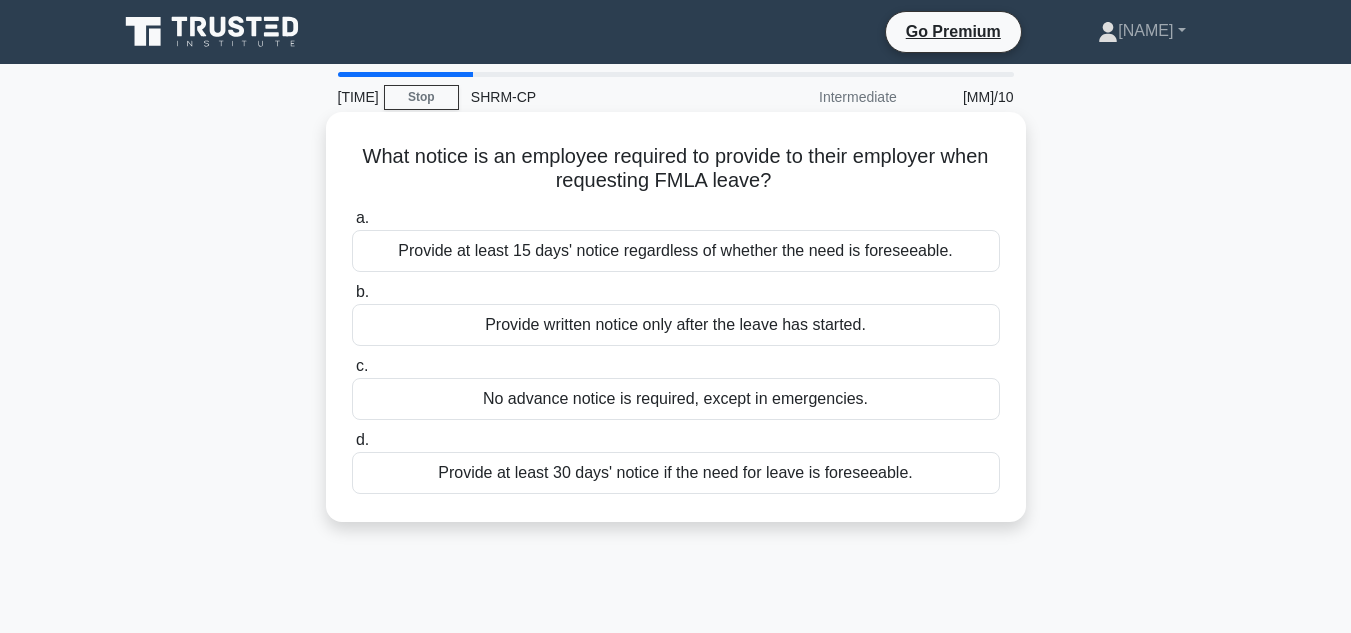 click on "Provide at least 15 days' notice regardless of whether the need is foreseeable." at bounding box center [676, 251] 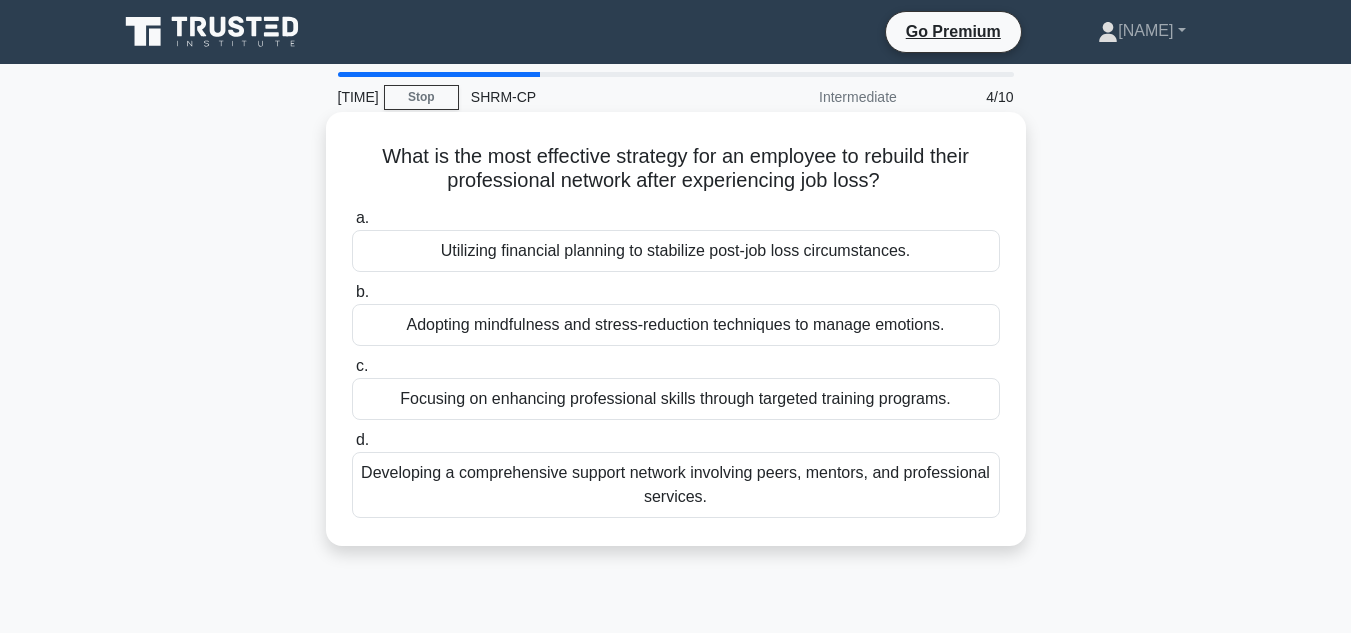 click on "Developing a comprehensive support network involving peers, mentors, and professional services." at bounding box center [676, 485] 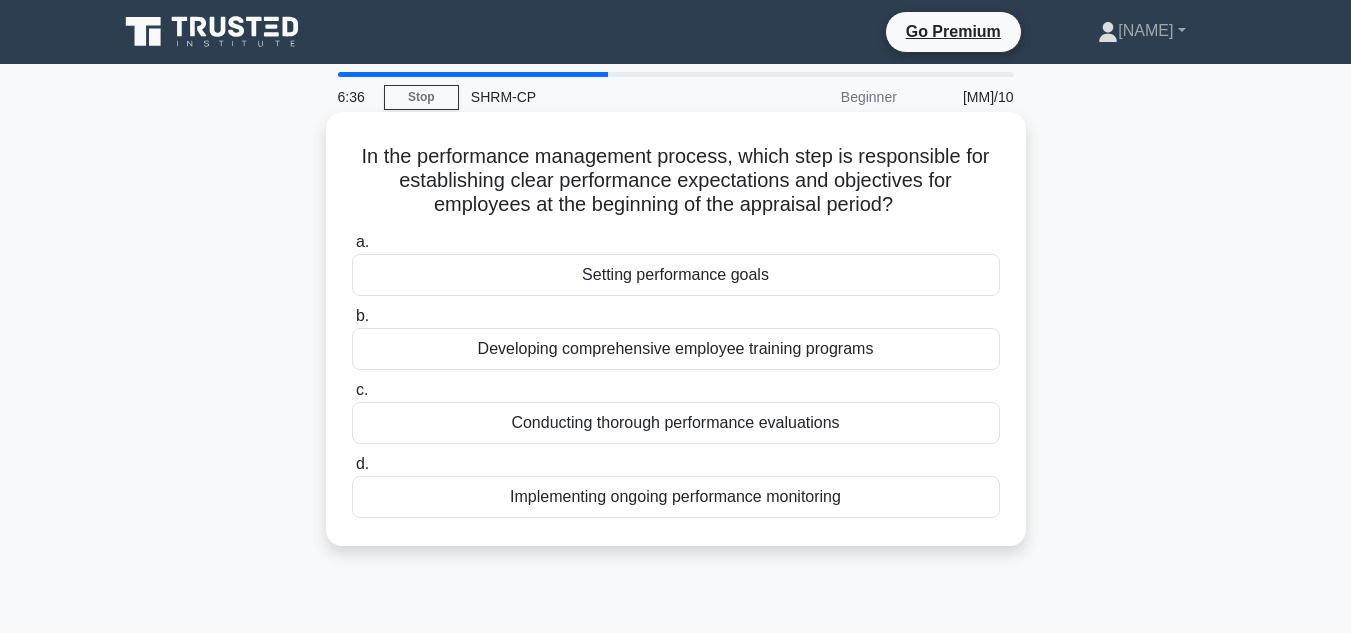 click on "Setting performance goals" at bounding box center [676, 275] 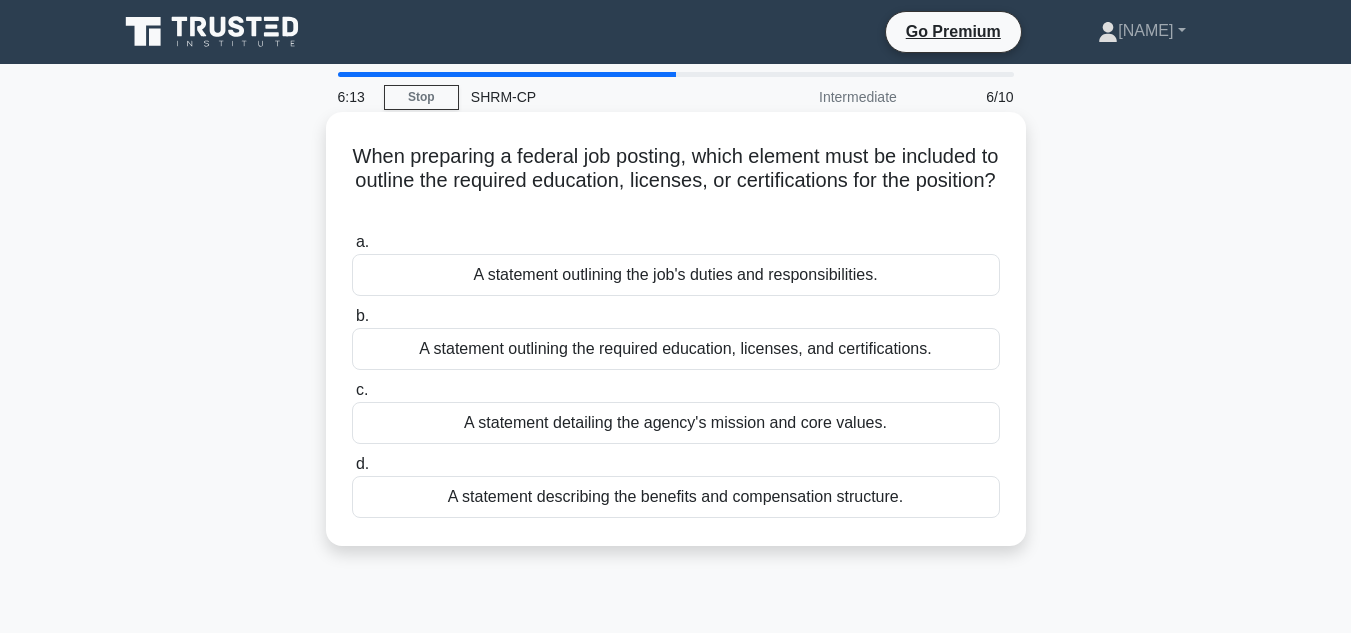 click on "A statement outlining the required education, licenses, and certifications." at bounding box center [676, 349] 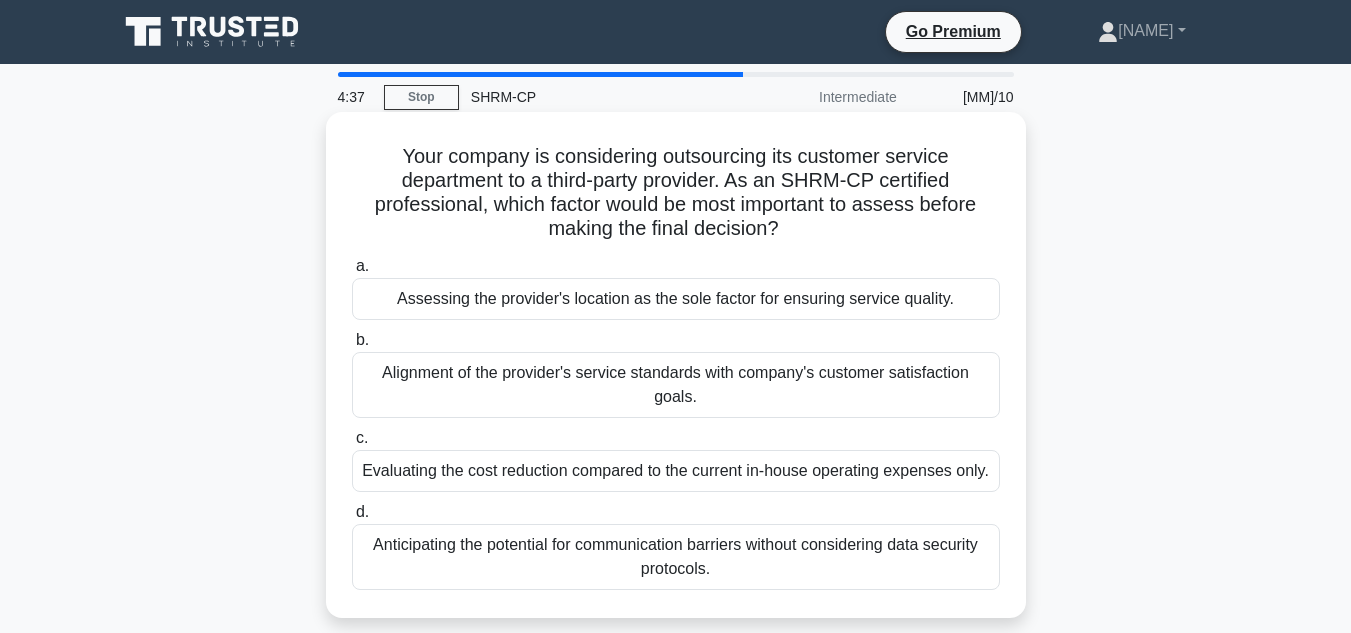 click on "Alignment of the provider's service standards with company's customer satisfaction goals." at bounding box center (676, 385) 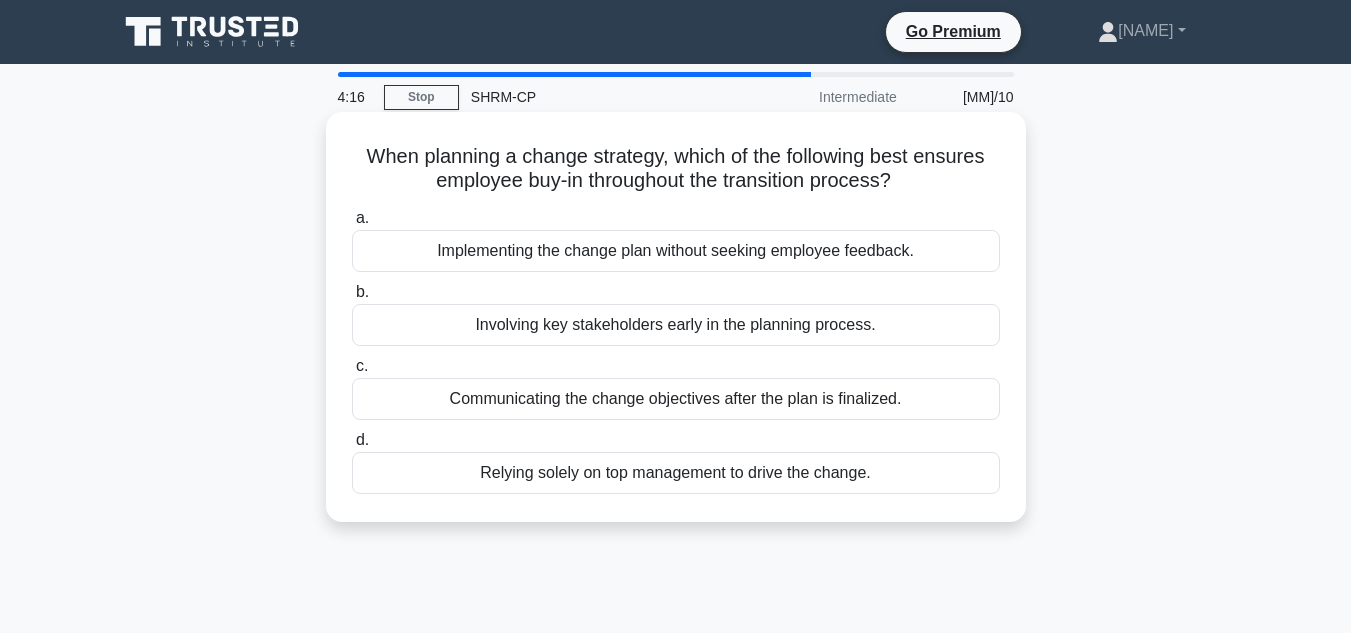 click on "Involving key stakeholders early in the planning process." at bounding box center (676, 325) 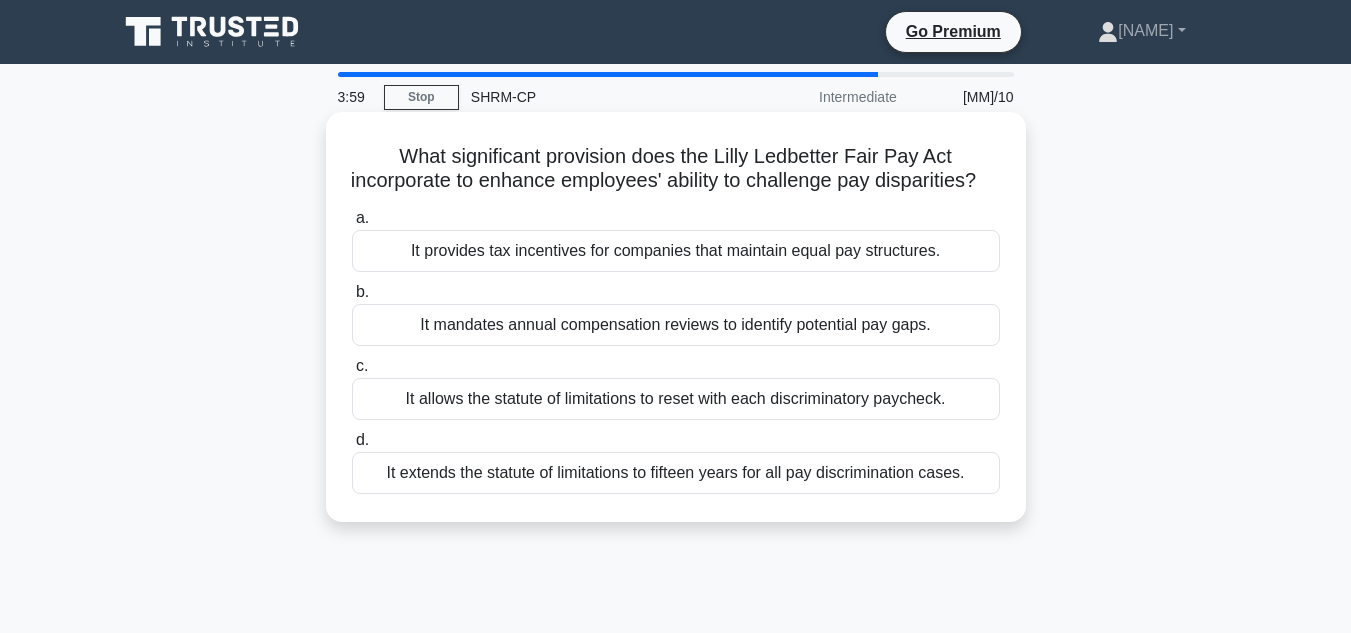 click on "It mandates annual compensation reviews to identify potential pay gaps." at bounding box center (676, 325) 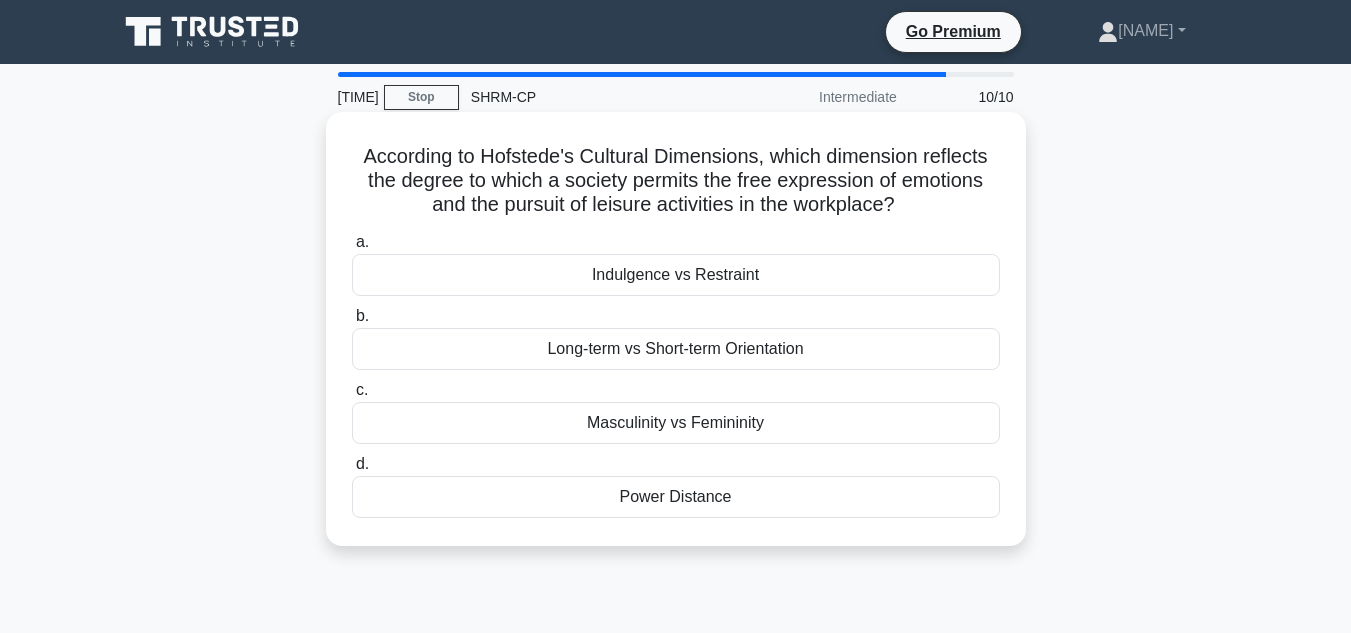 click on "Masculinity vs Femininity" at bounding box center (676, 423) 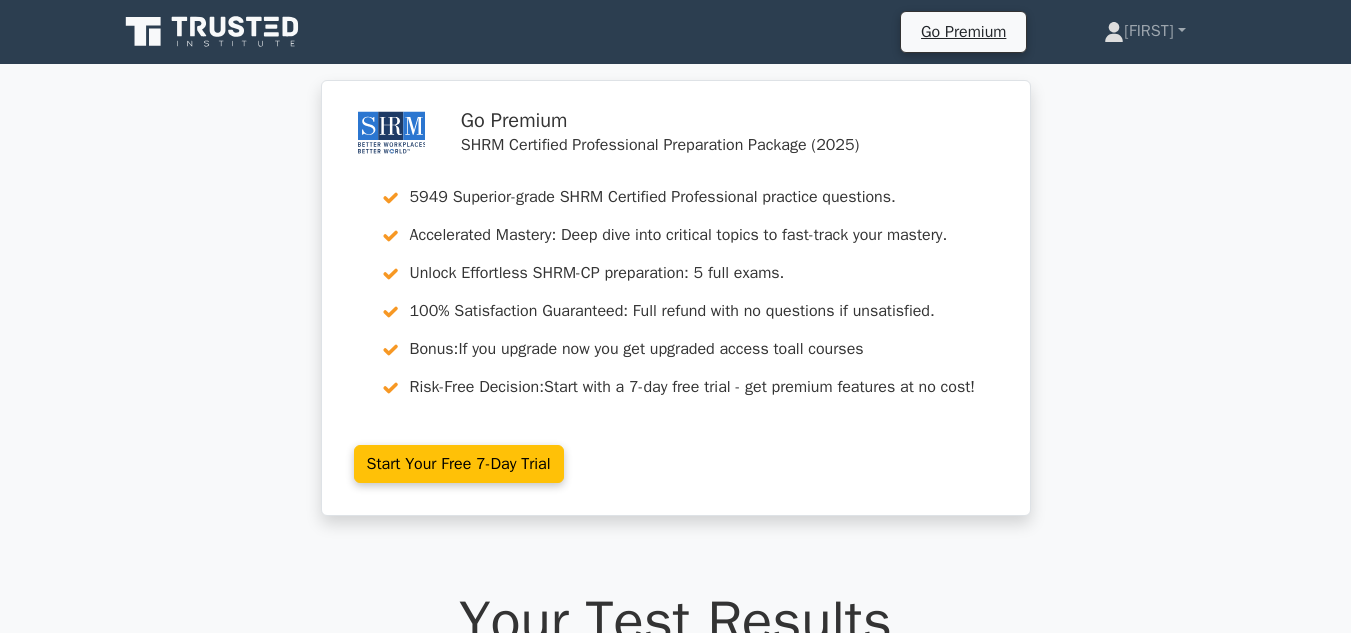 scroll, scrollTop: 0, scrollLeft: 0, axis: both 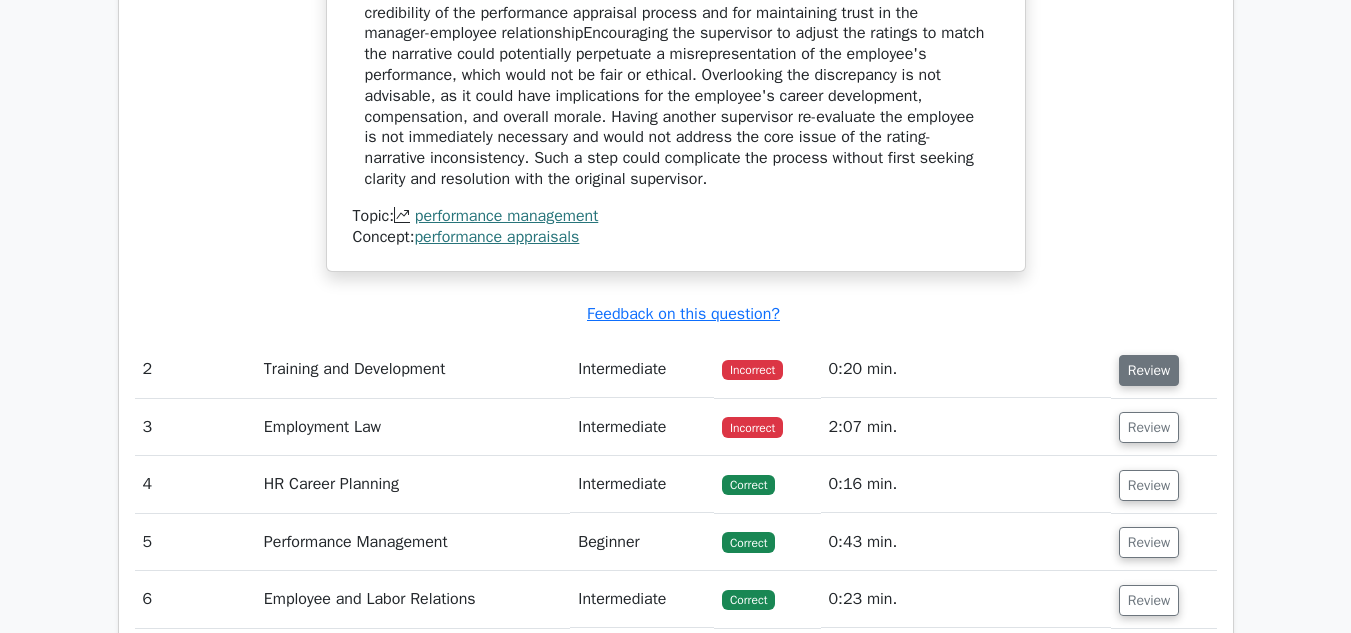 click on "Review" at bounding box center [1131, 394] 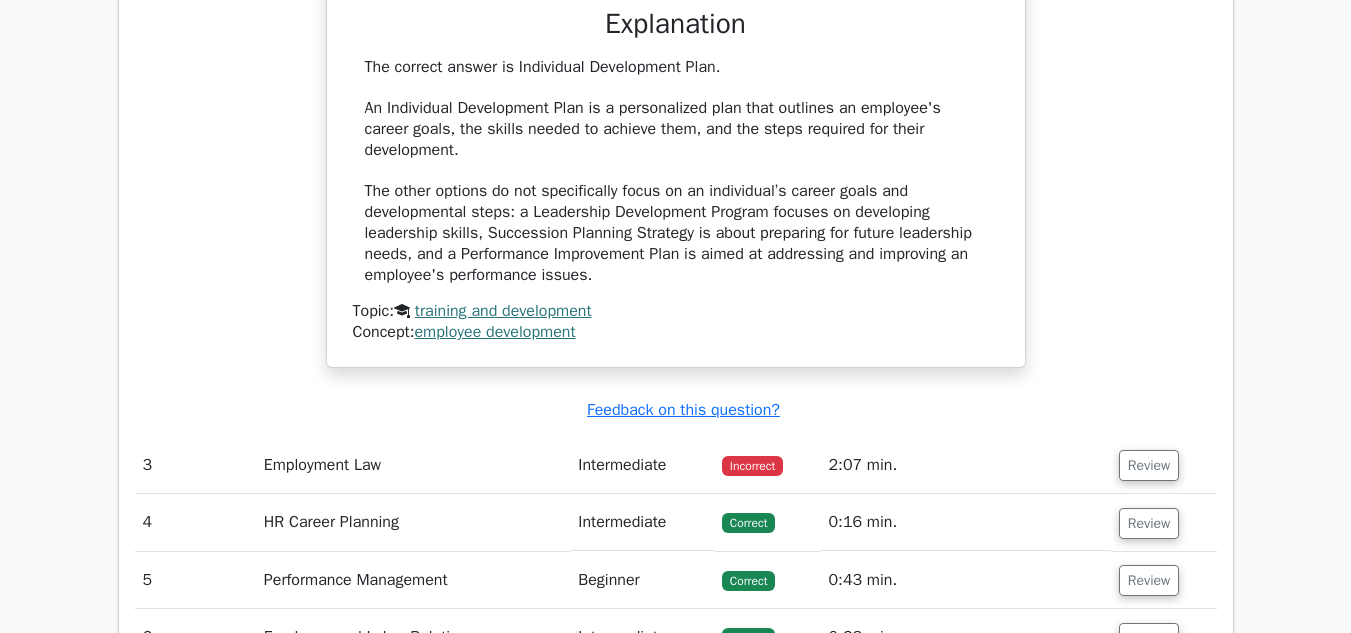 scroll, scrollTop: 3200, scrollLeft: 0, axis: vertical 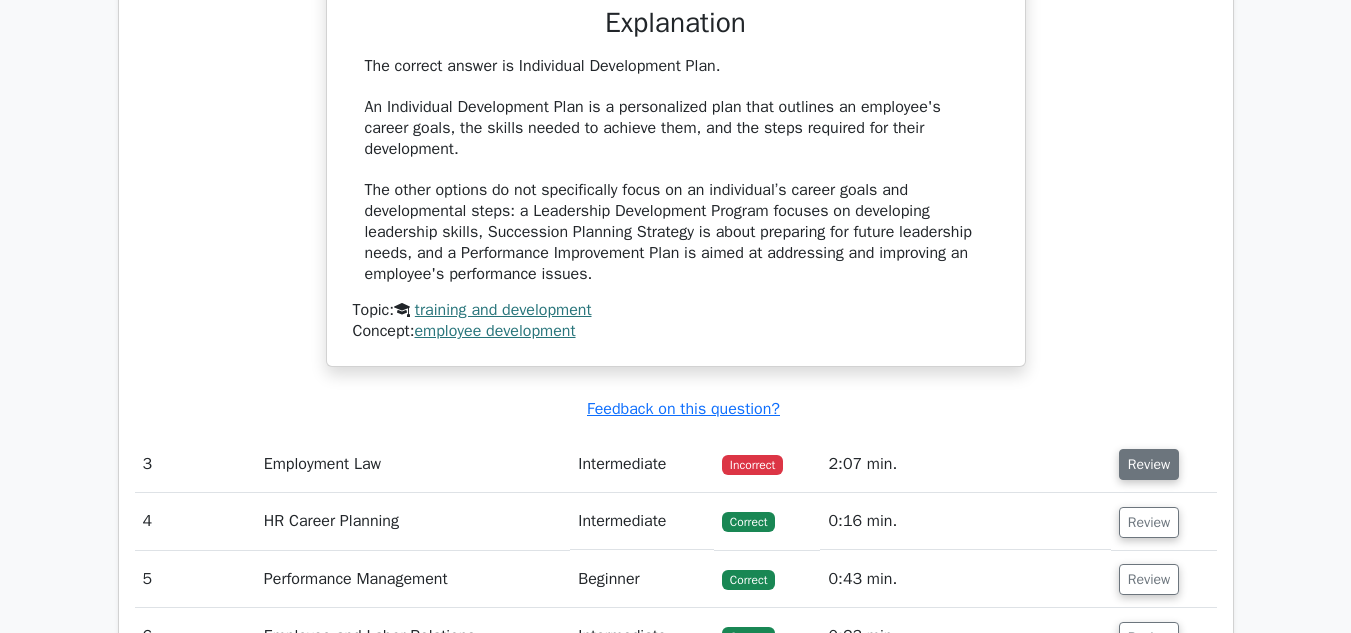 click on "Review" at bounding box center [1131, 488] 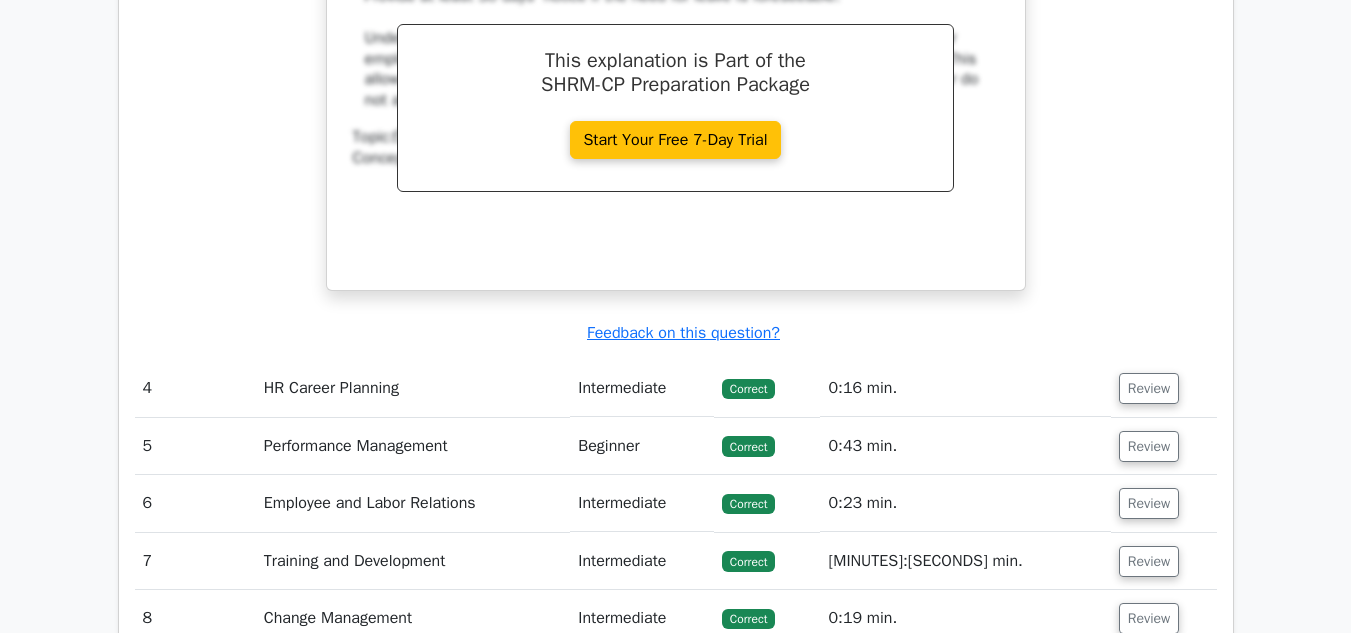 scroll, scrollTop: 4200, scrollLeft: 0, axis: vertical 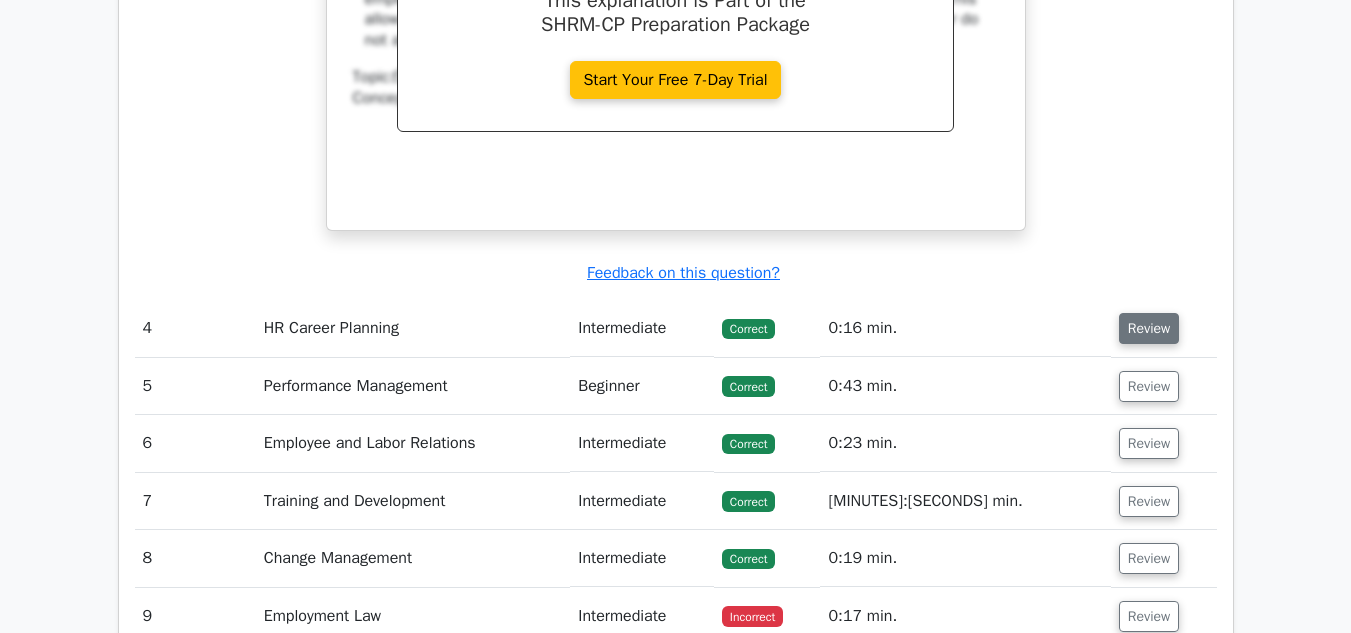 click on "Review" at bounding box center (1131, 352) 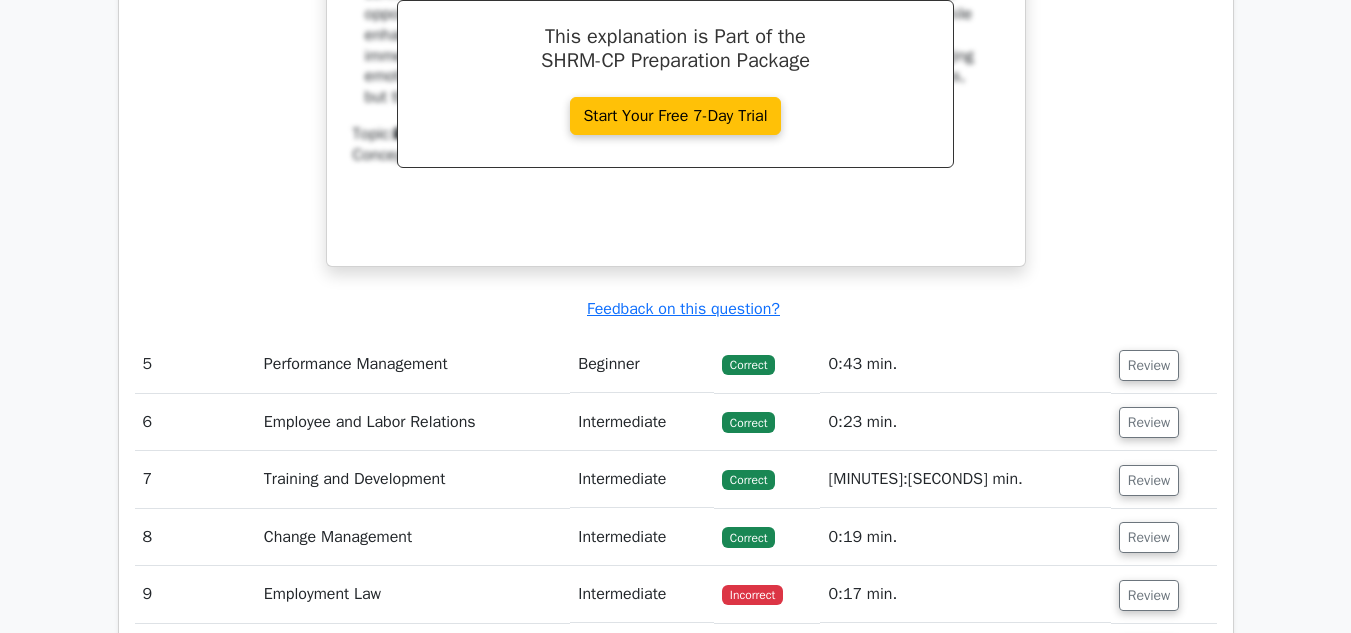 scroll, scrollTop: 5100, scrollLeft: 0, axis: vertical 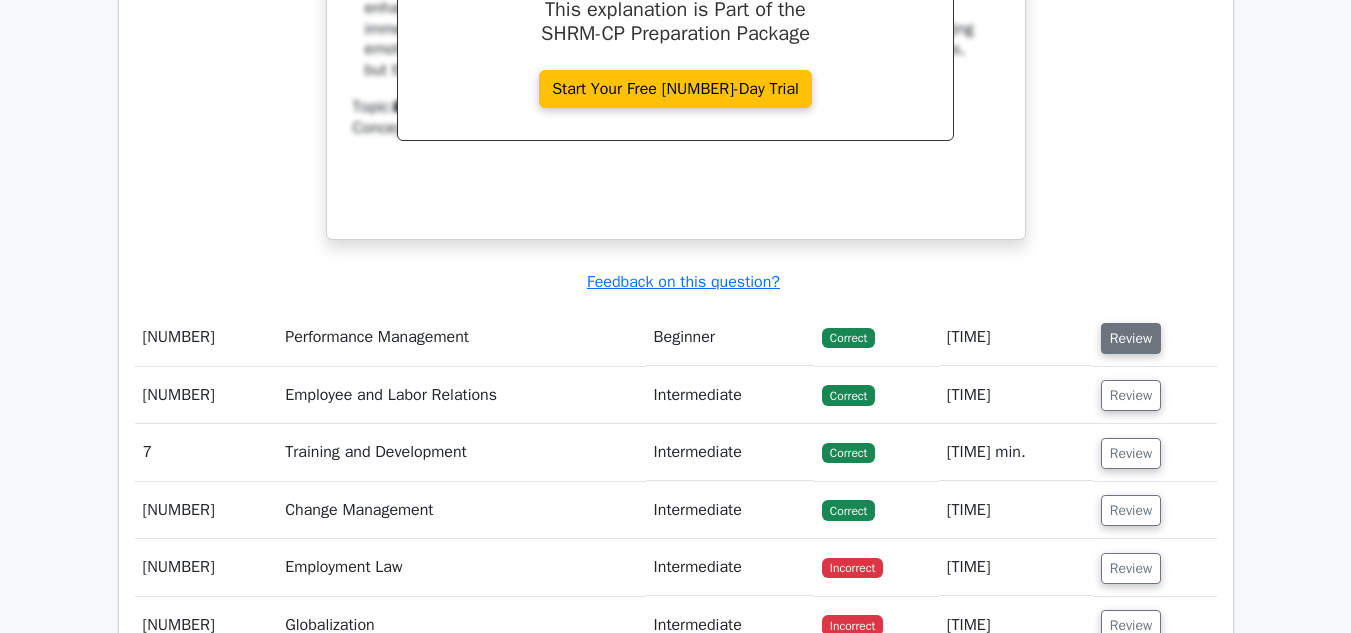 click on "Review" at bounding box center [1131, 338] 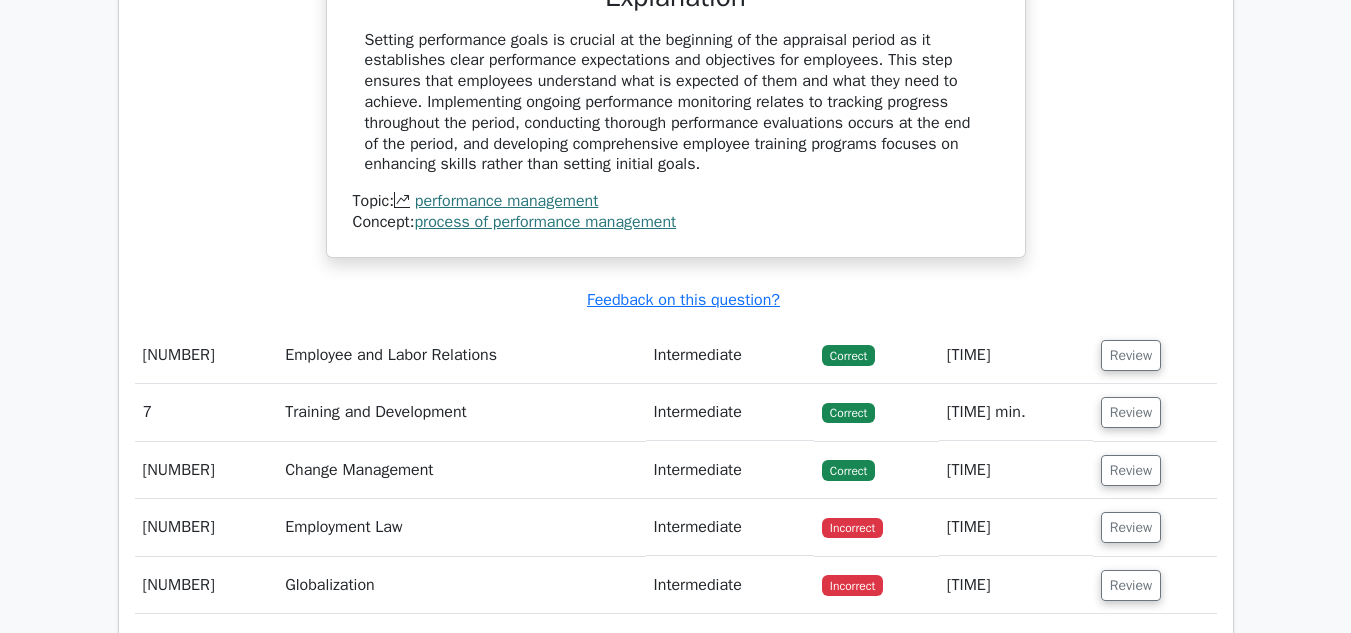 scroll, scrollTop: 5900, scrollLeft: 0, axis: vertical 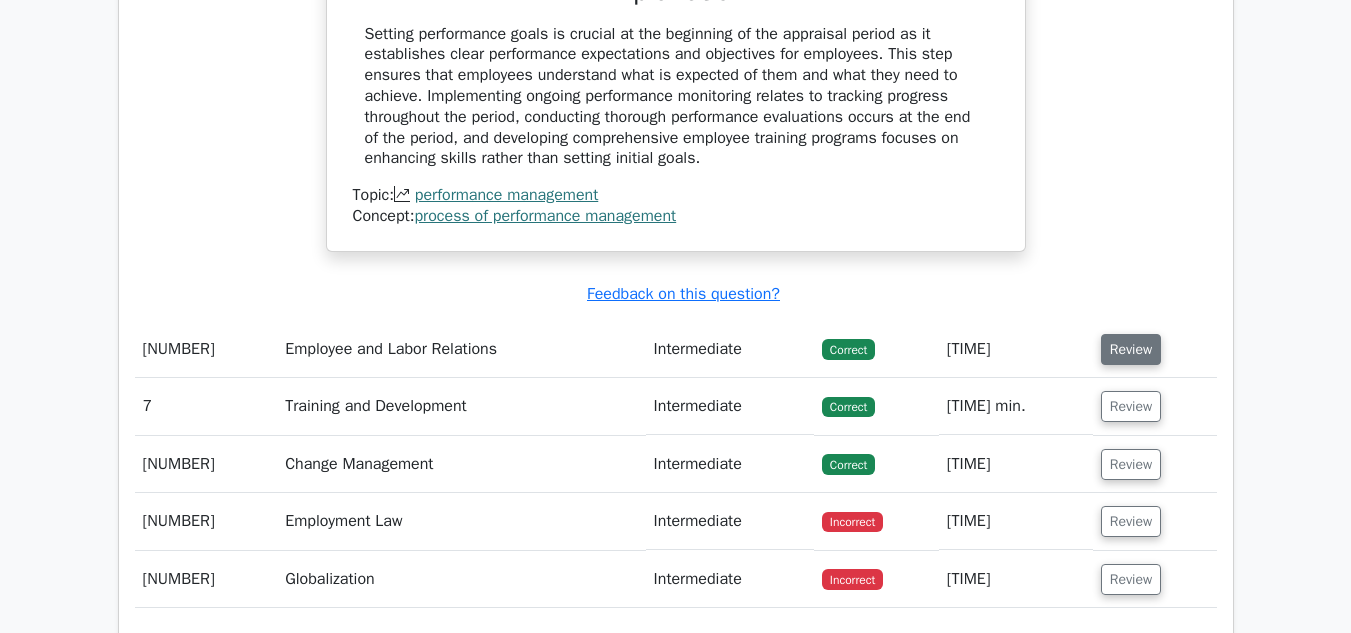 click on "Review" at bounding box center (1131, 349) 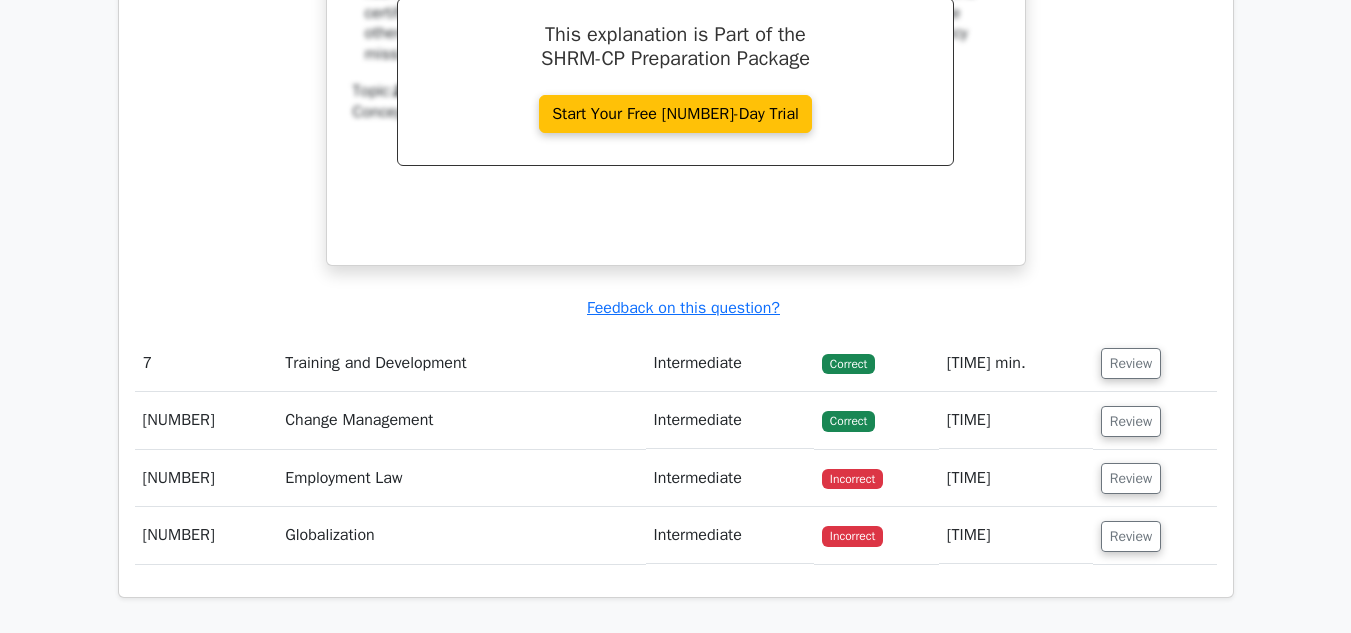 scroll, scrollTop: 6800, scrollLeft: 0, axis: vertical 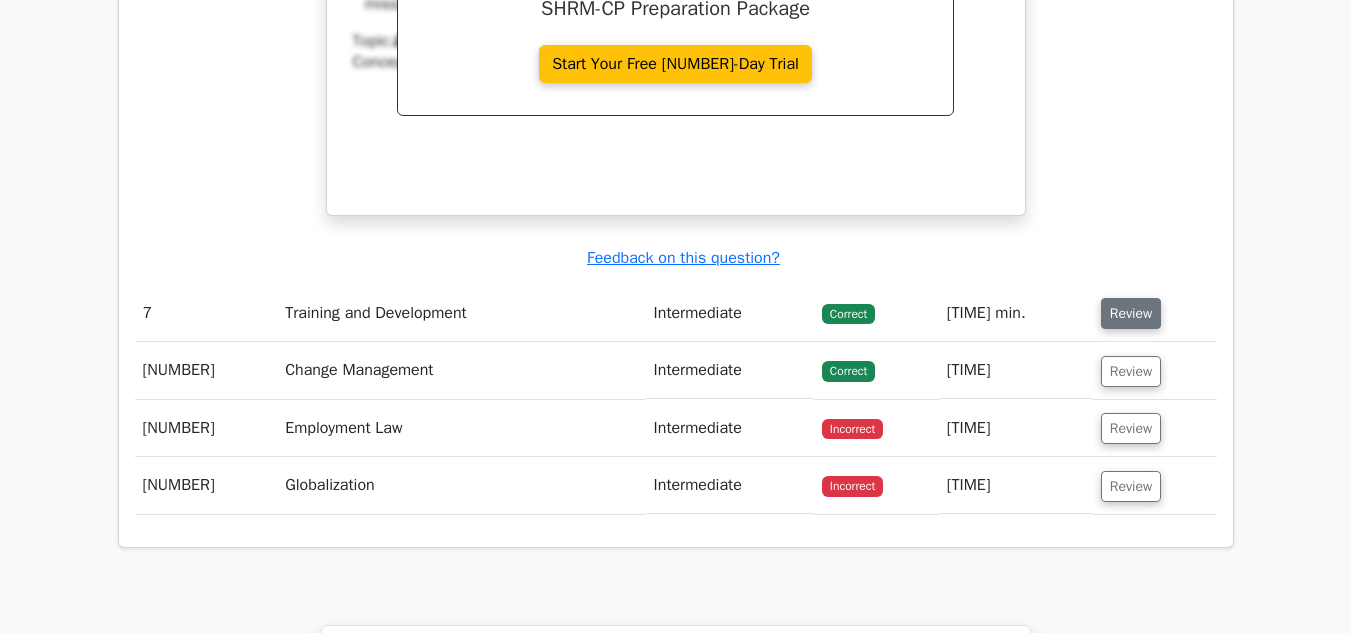 click on "Review" at bounding box center [1131, 313] 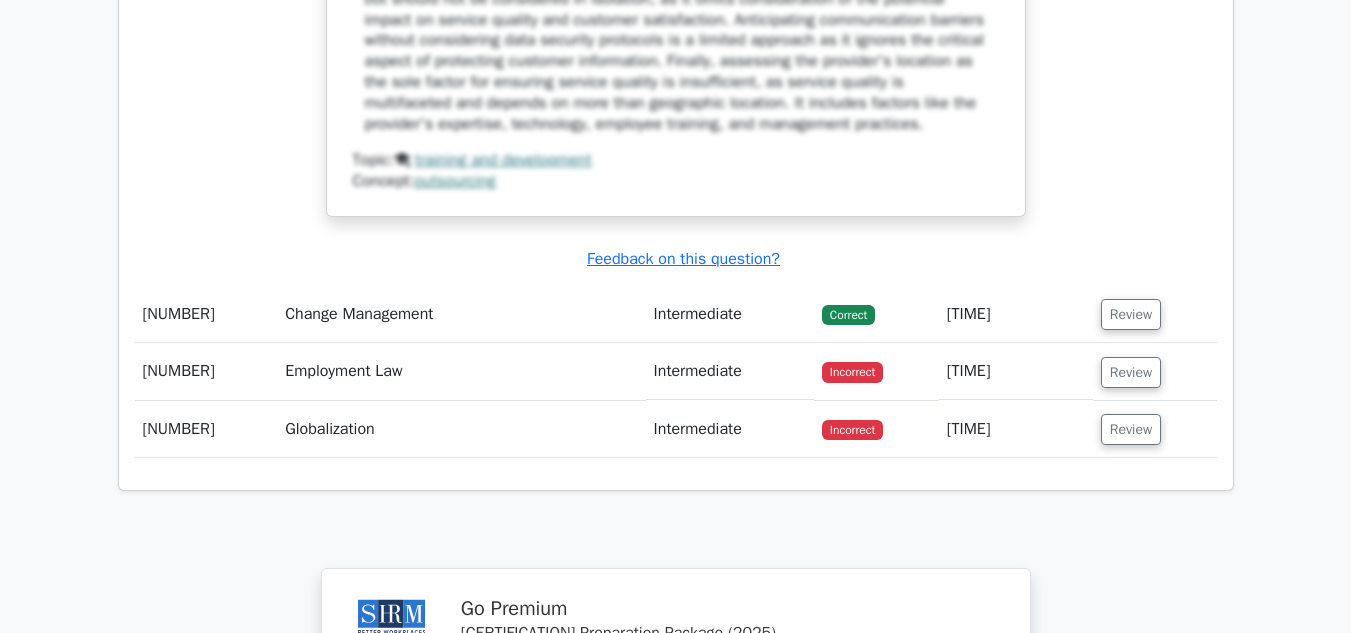 scroll, scrollTop: 7900, scrollLeft: 0, axis: vertical 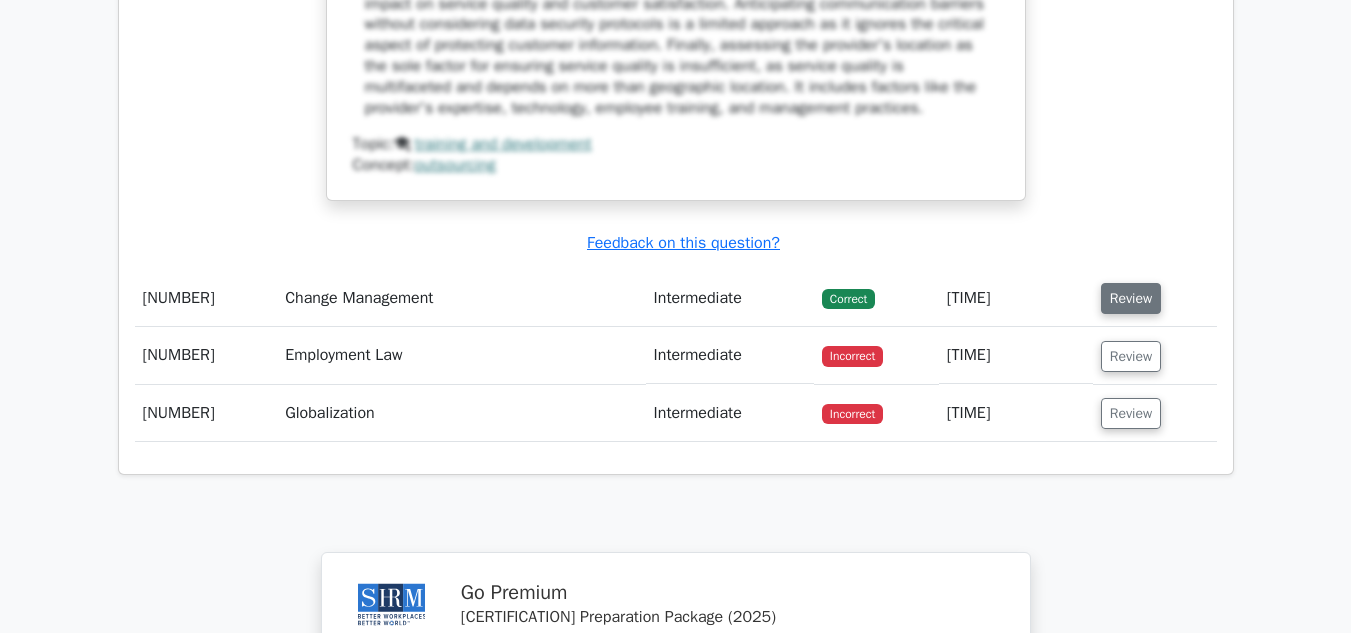 click on "Review" at bounding box center (1131, 298) 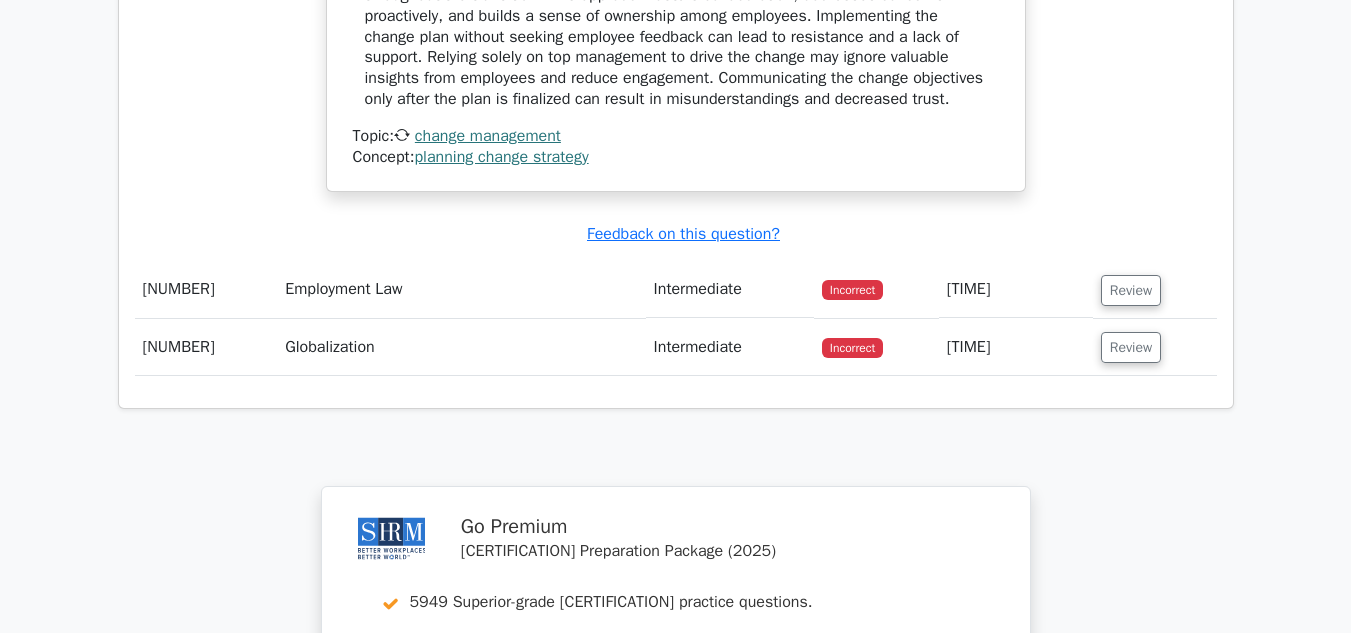 scroll, scrollTop: 8700, scrollLeft: 0, axis: vertical 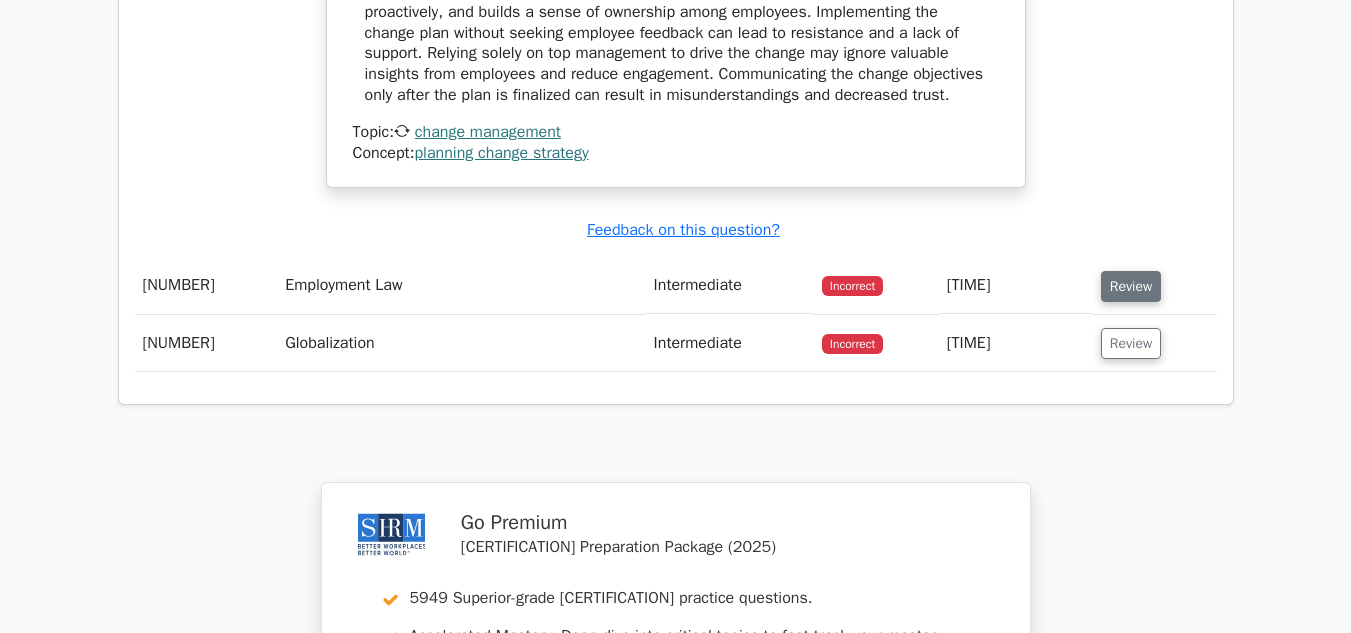 click on "Review" at bounding box center (1131, 286) 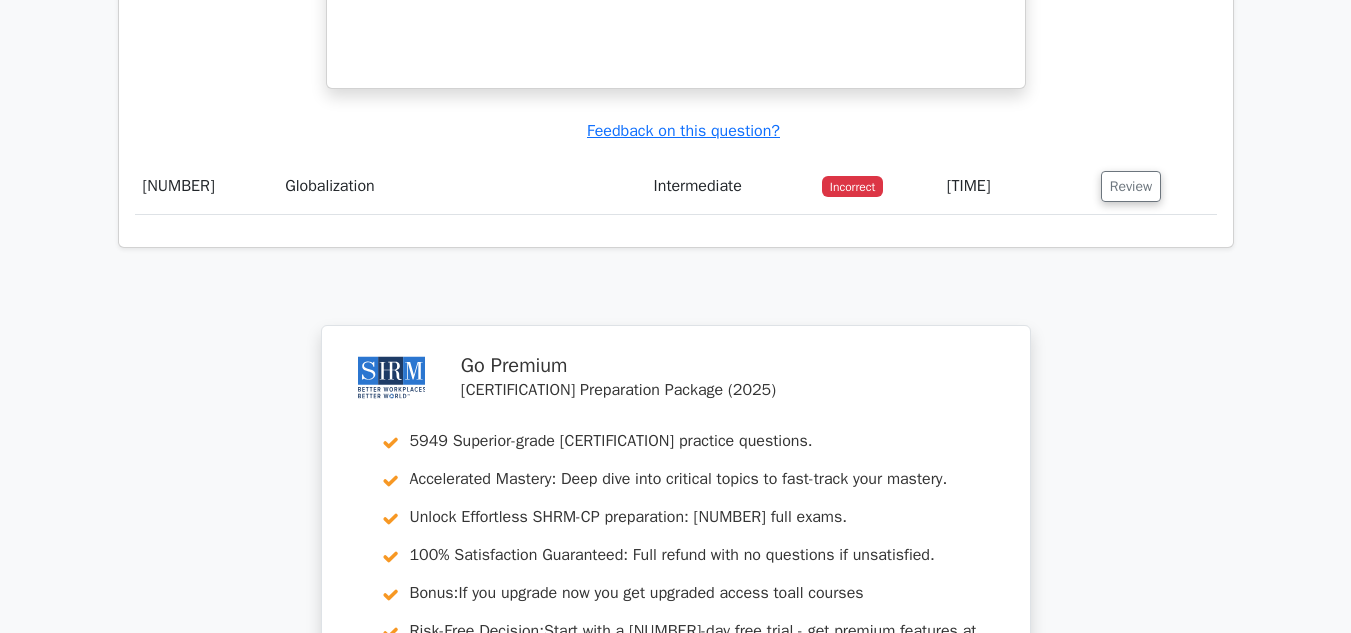 scroll, scrollTop: 9700, scrollLeft: 0, axis: vertical 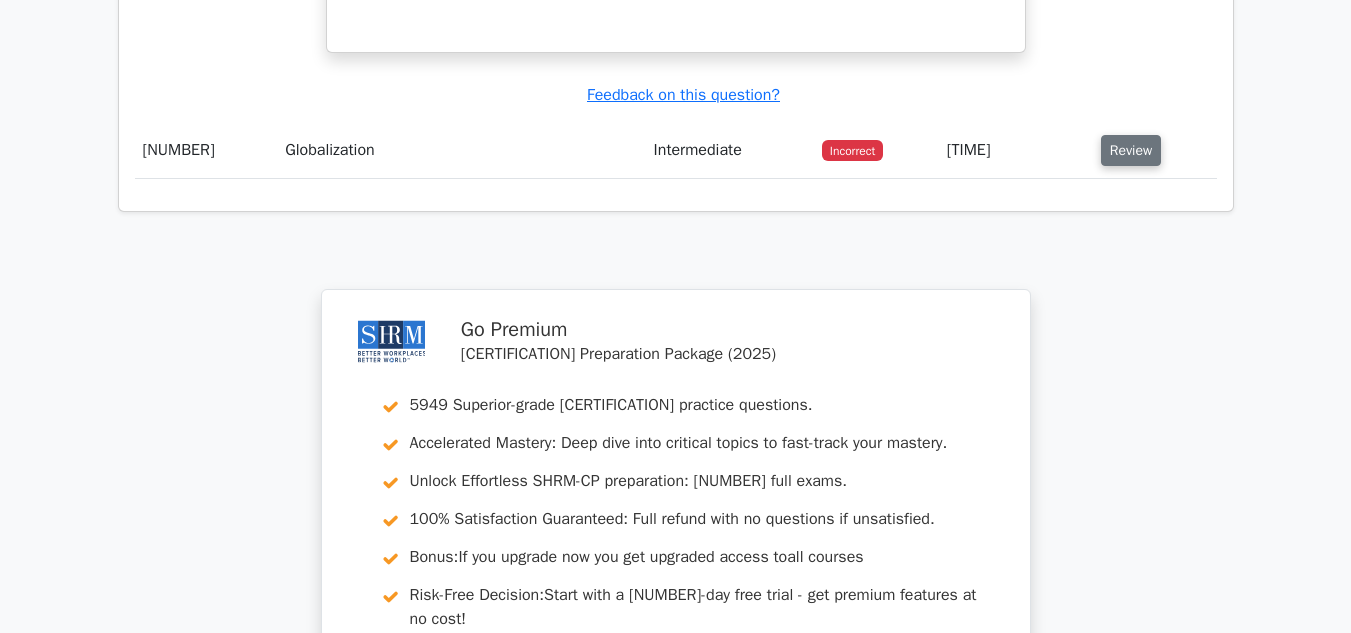 click on "Review" at bounding box center [1131, 150] 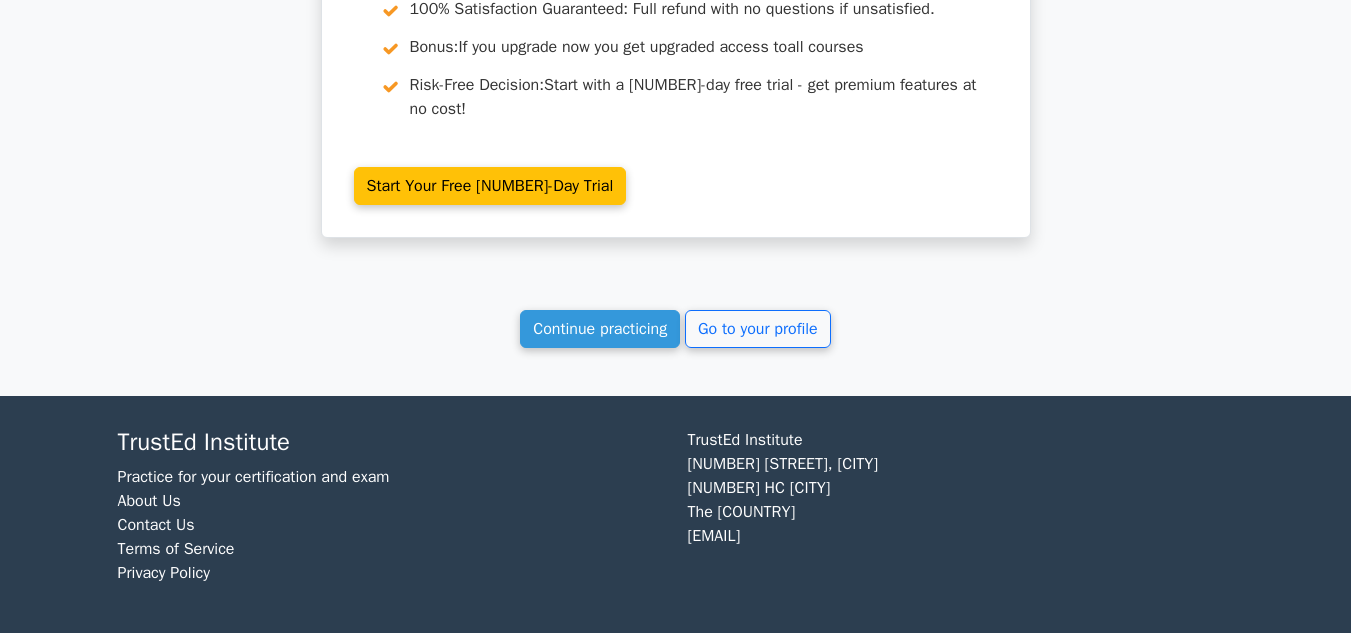 scroll, scrollTop: 11094, scrollLeft: 0, axis: vertical 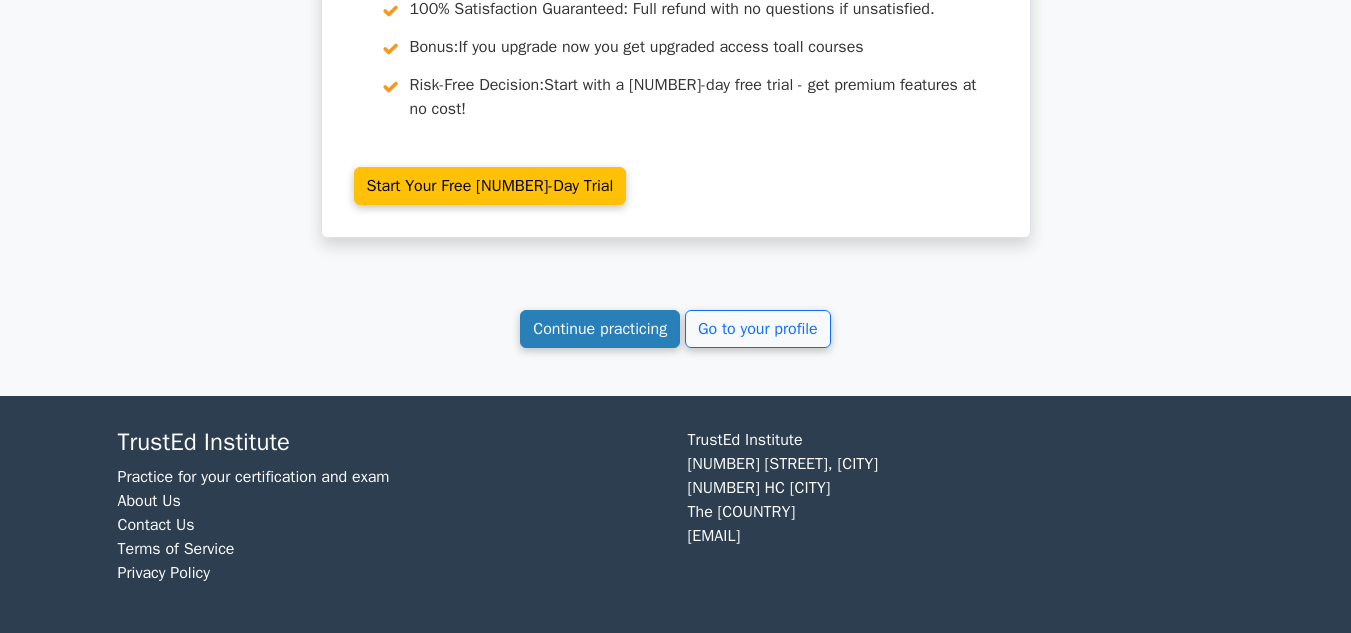 click on "Continue practicing" at bounding box center [600, 329] 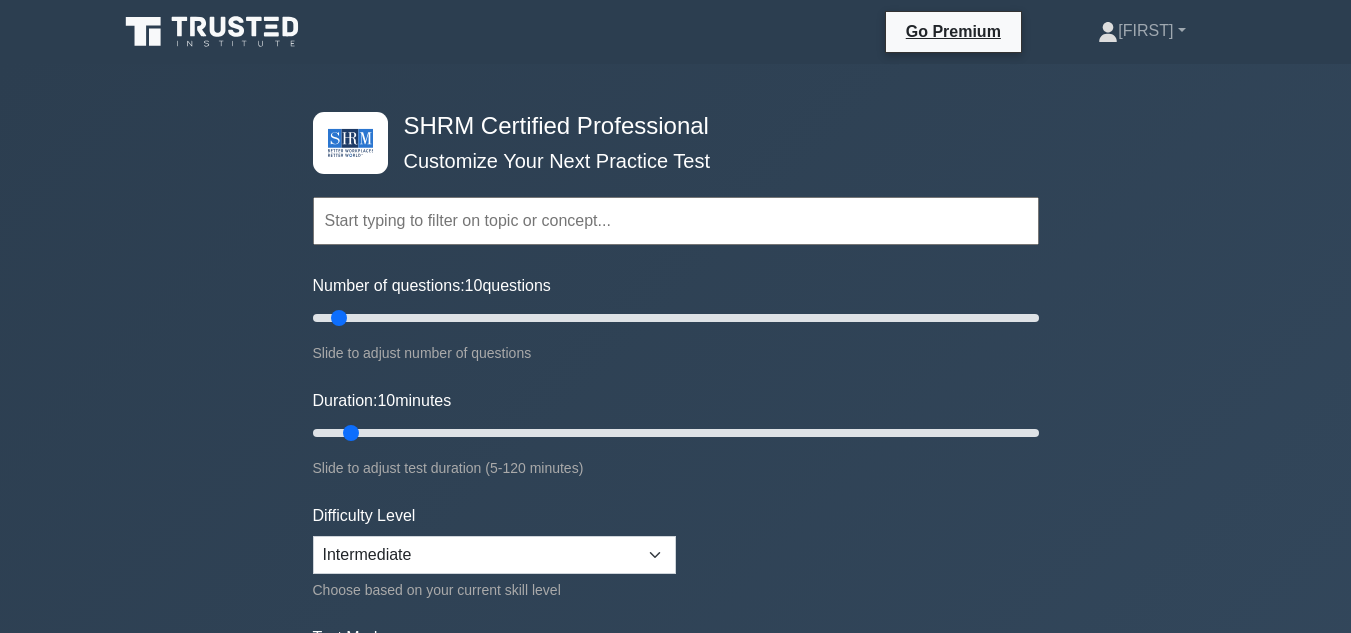 scroll, scrollTop: 299, scrollLeft: 0, axis: vertical 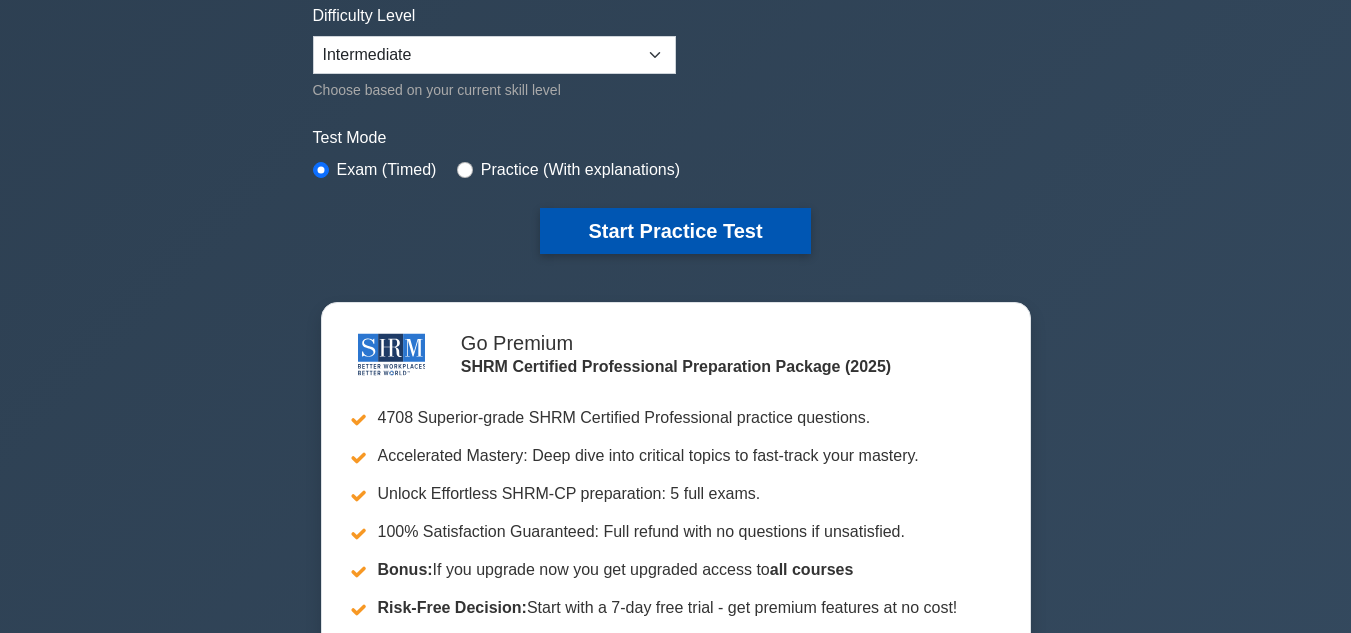 click on "Start Practice Test" at bounding box center [675, 231] 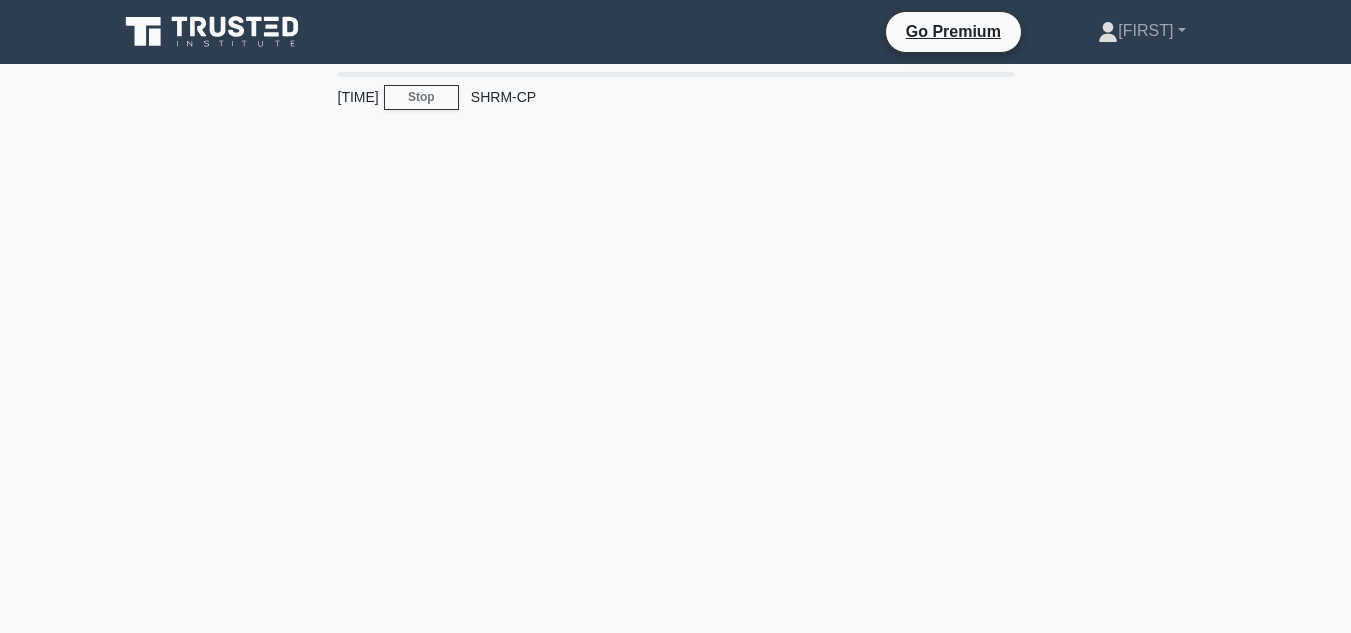 scroll, scrollTop: 0, scrollLeft: 0, axis: both 